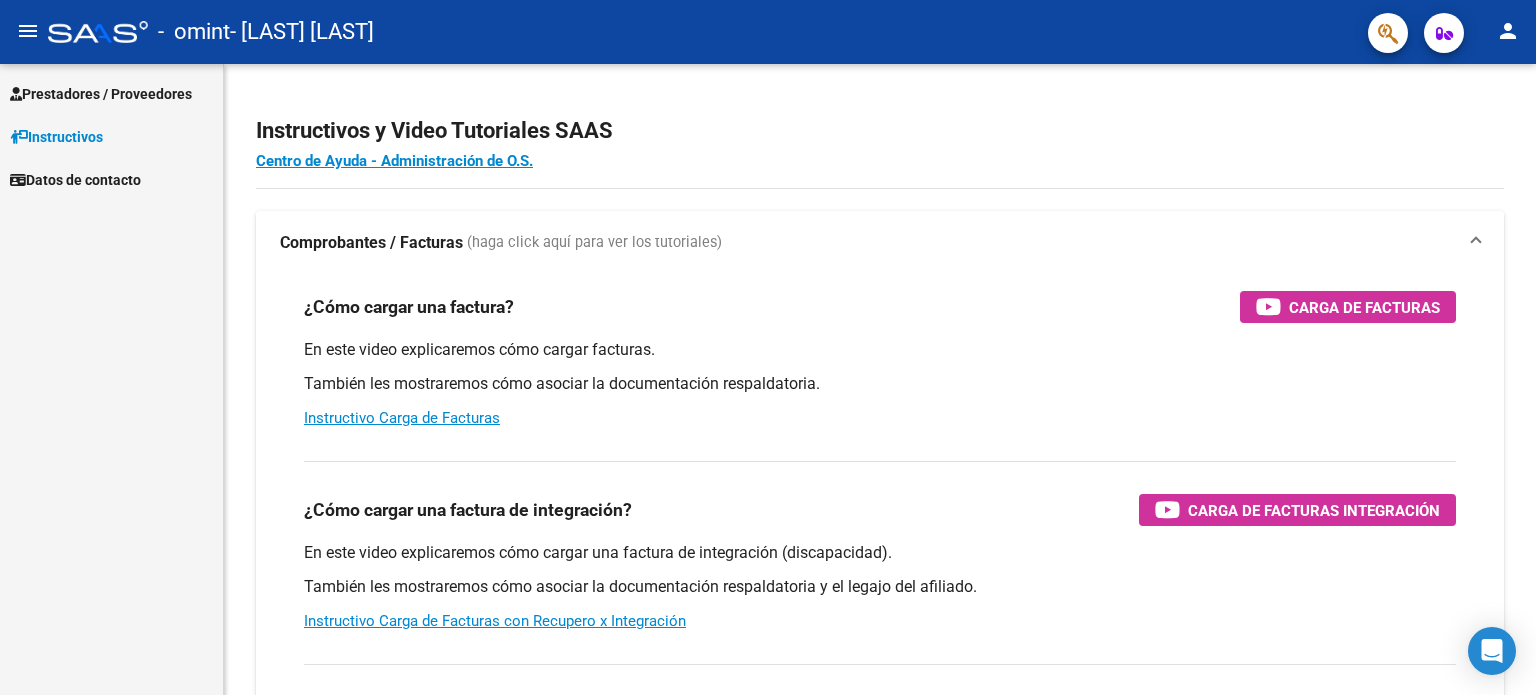 scroll, scrollTop: 0, scrollLeft: 0, axis: both 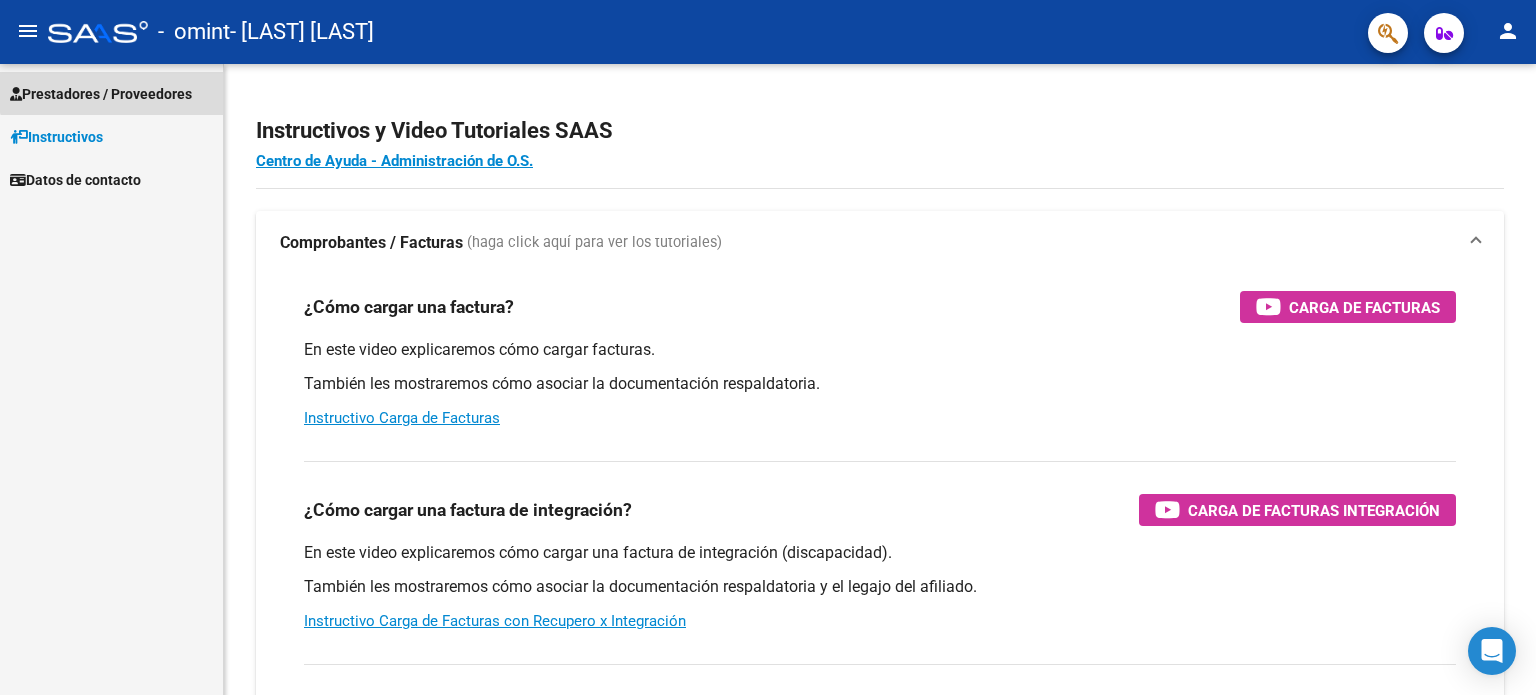 click on "Prestadores / Proveedores" at bounding box center (101, 94) 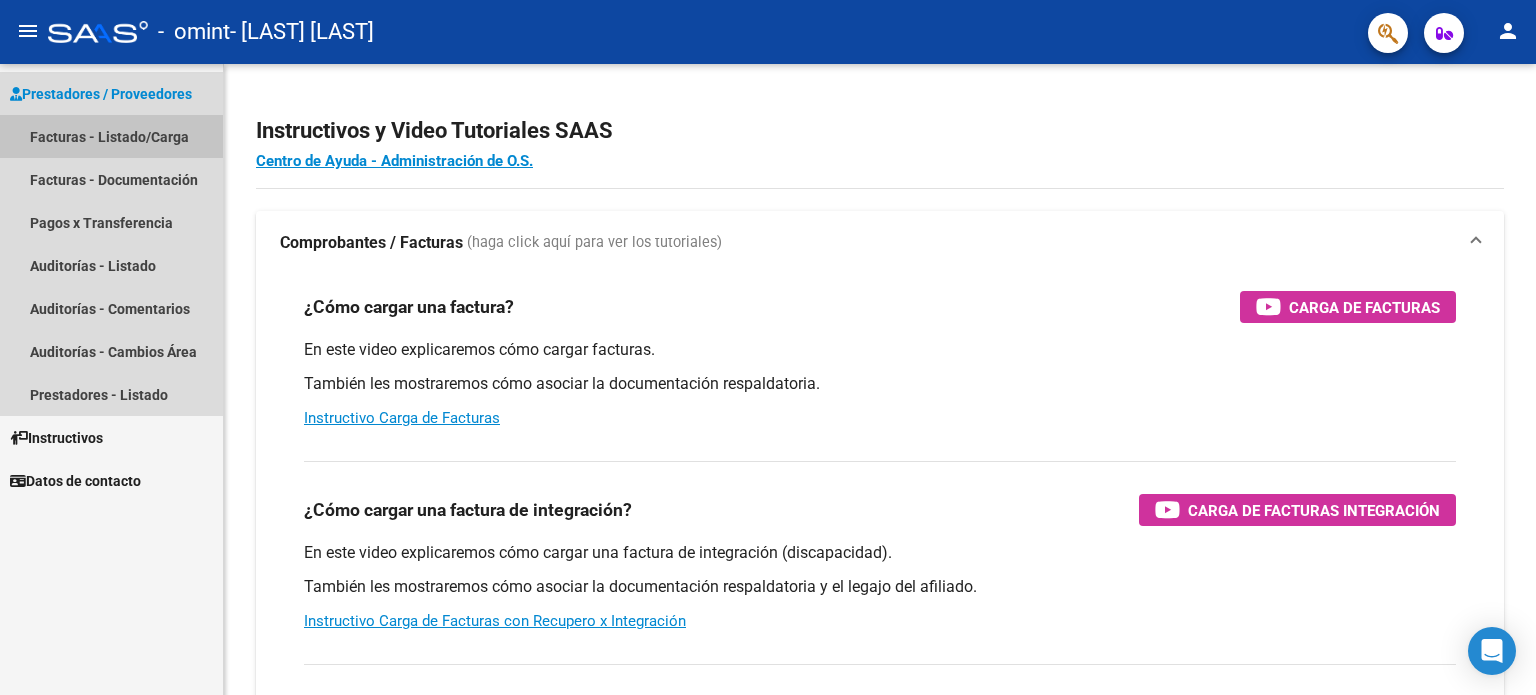 click on "Facturas - Listado/Carga" at bounding box center [111, 136] 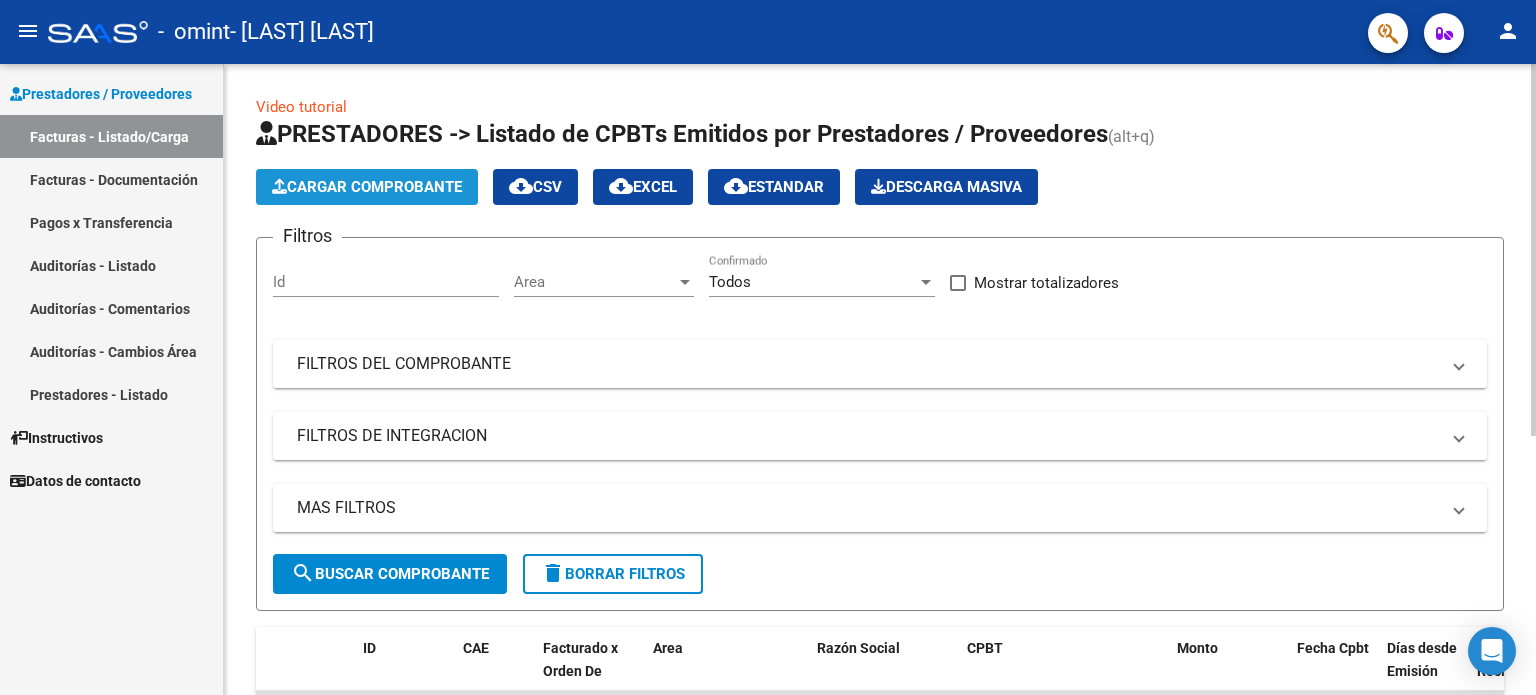 click on "Cargar Comprobante" 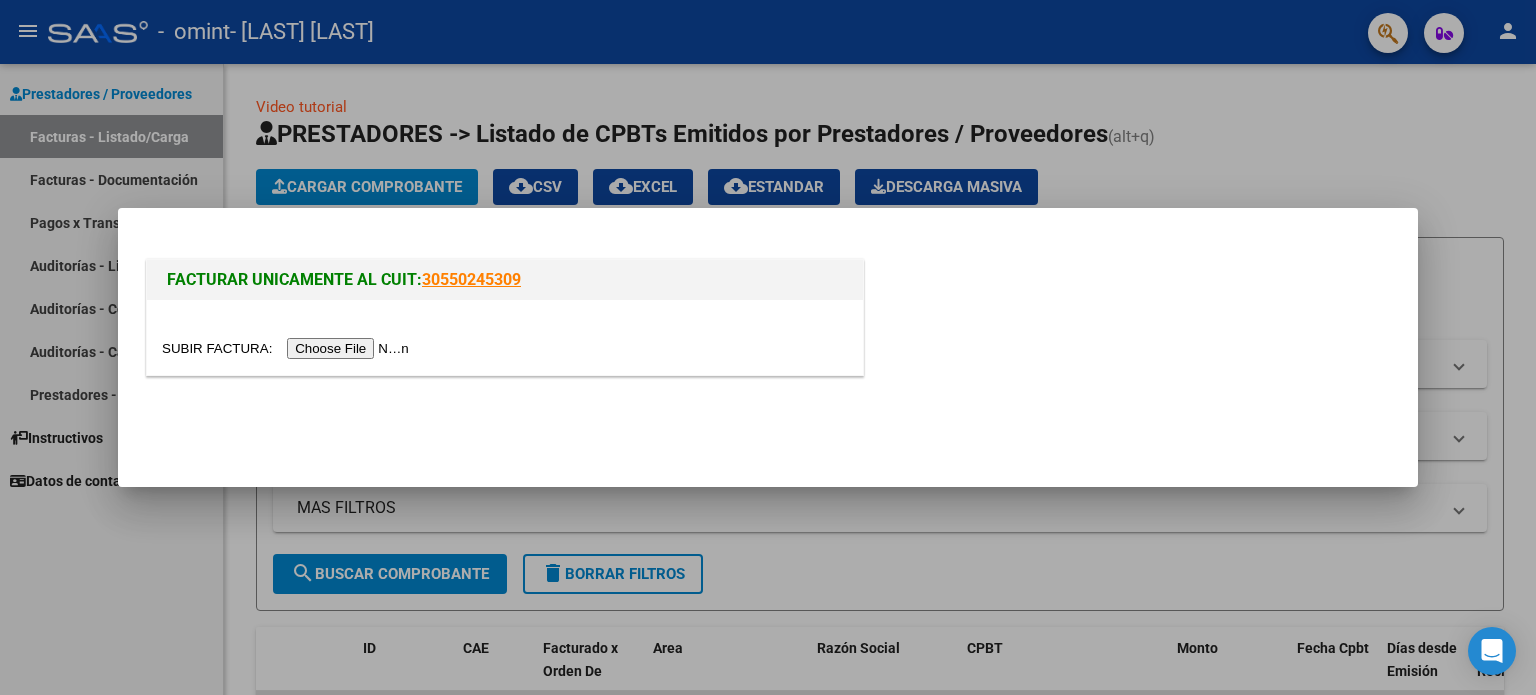 click at bounding box center (288, 348) 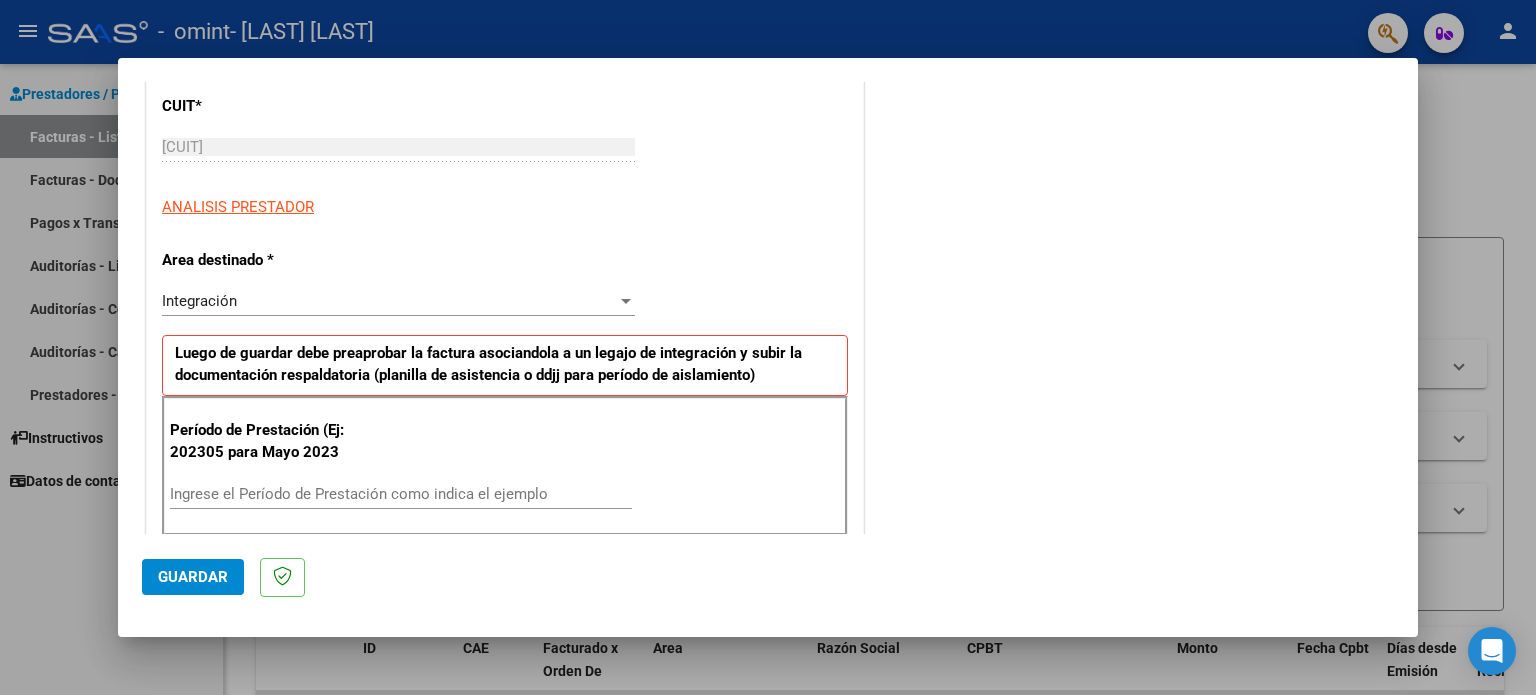 scroll, scrollTop: 272, scrollLeft: 0, axis: vertical 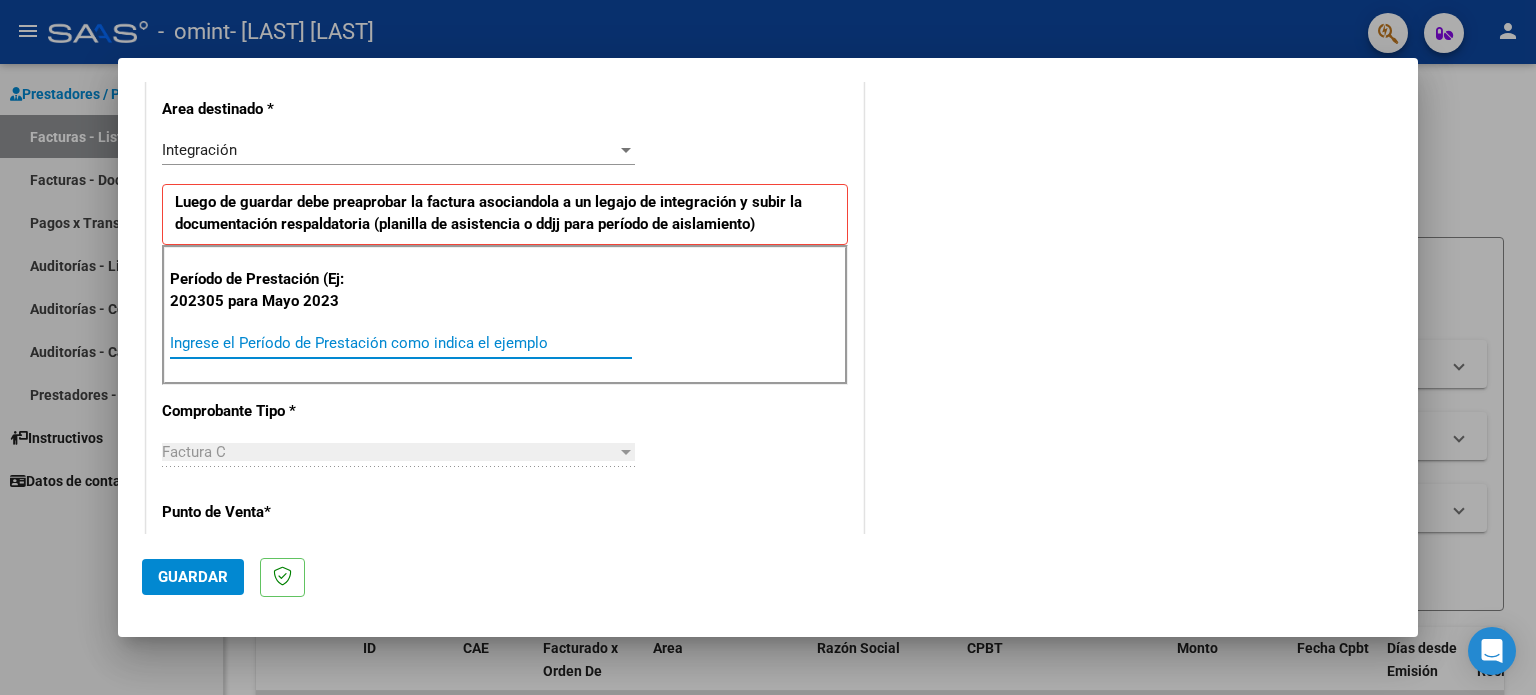 click on "Ingrese el Período de Prestación como indica el ejemplo" at bounding box center [401, 343] 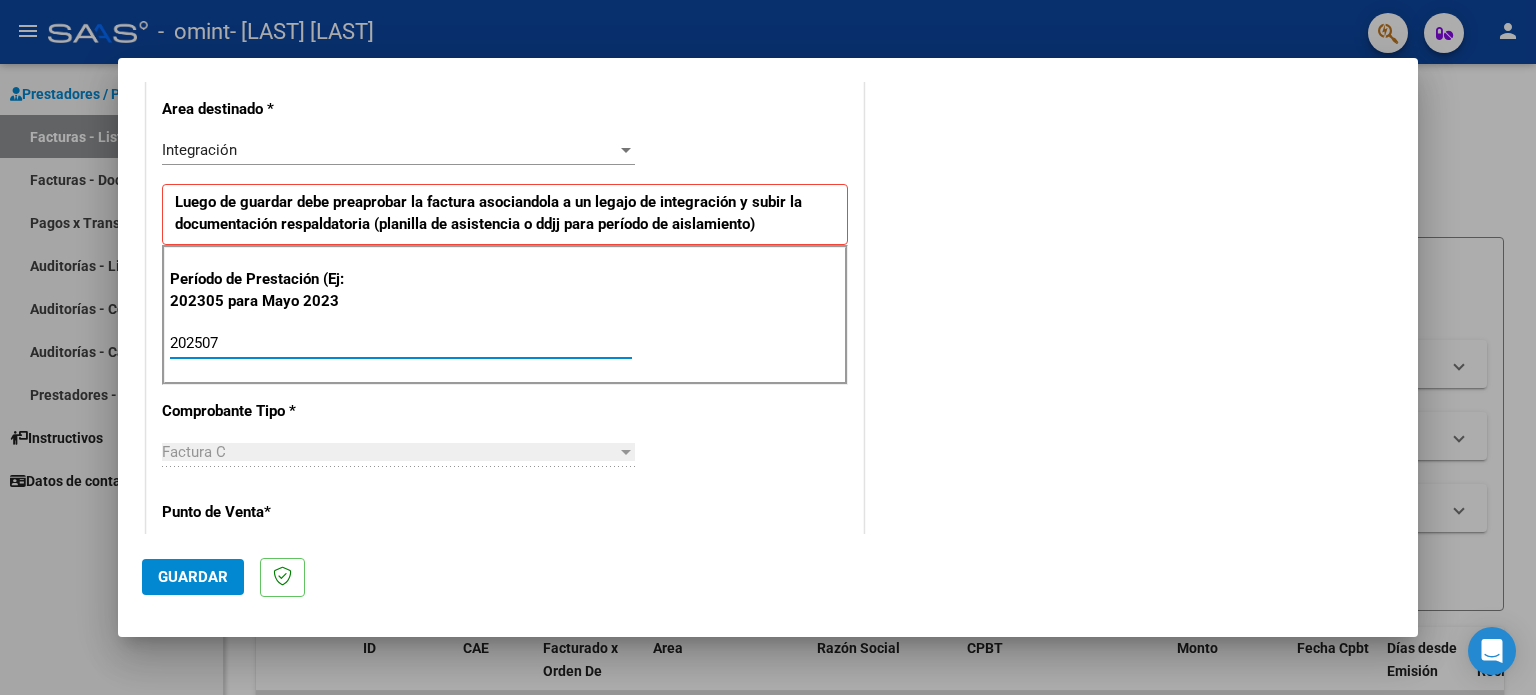 type on "202507" 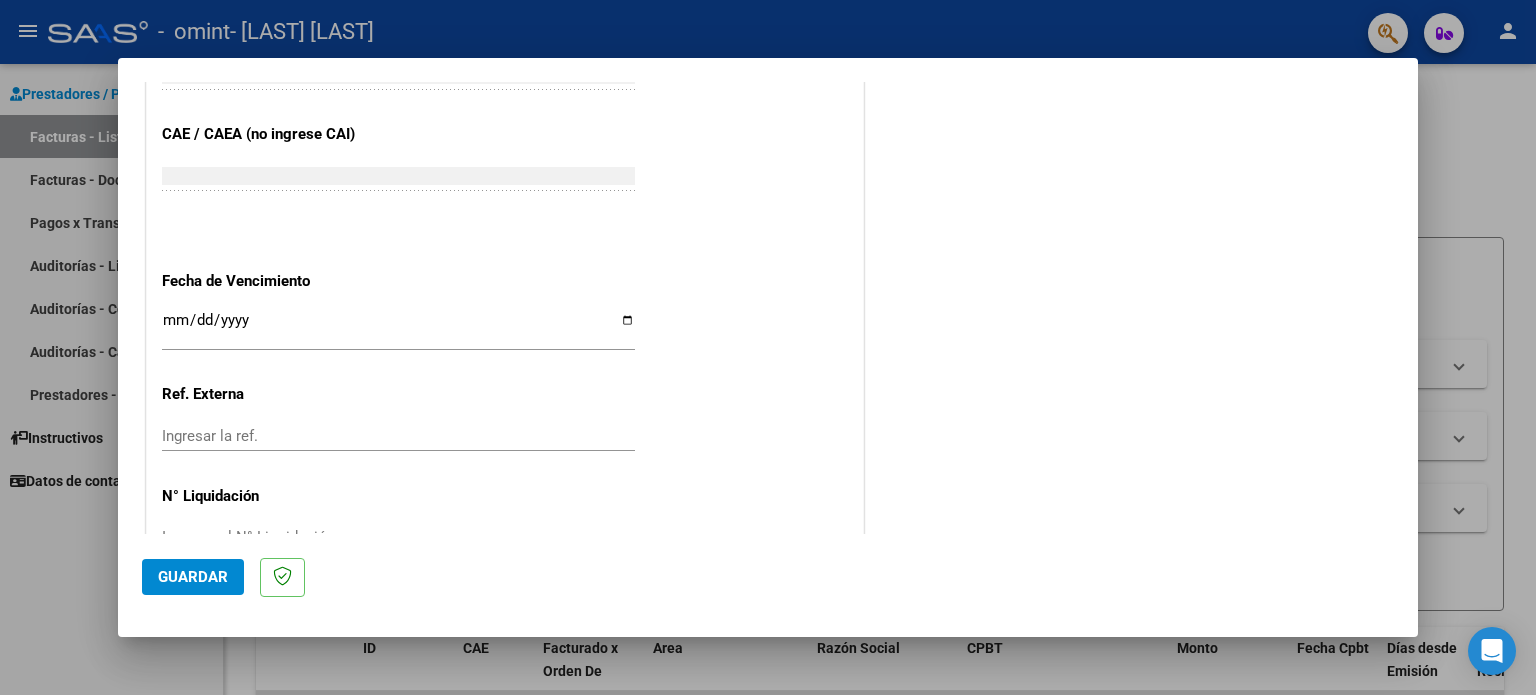 scroll, scrollTop: 1234, scrollLeft: 0, axis: vertical 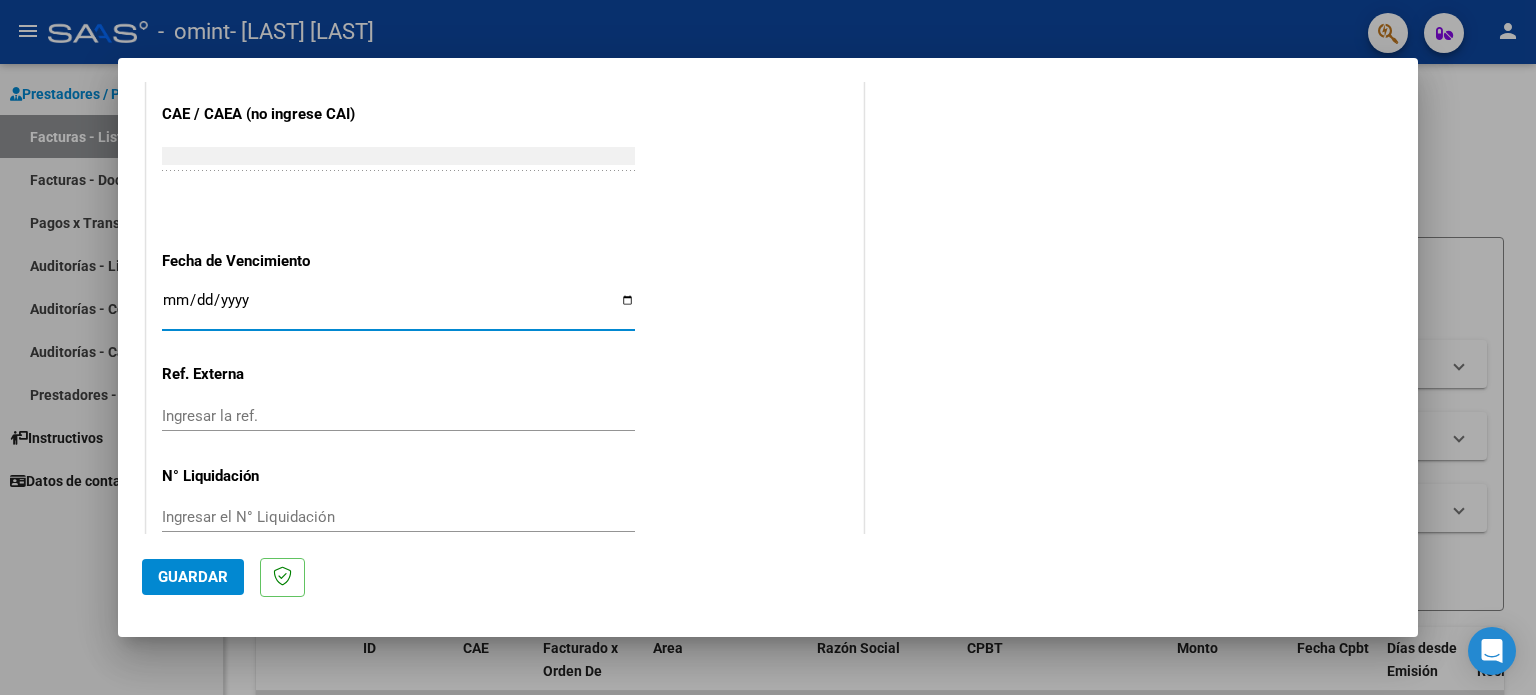 click on "Ingresar la fecha" at bounding box center [398, 308] 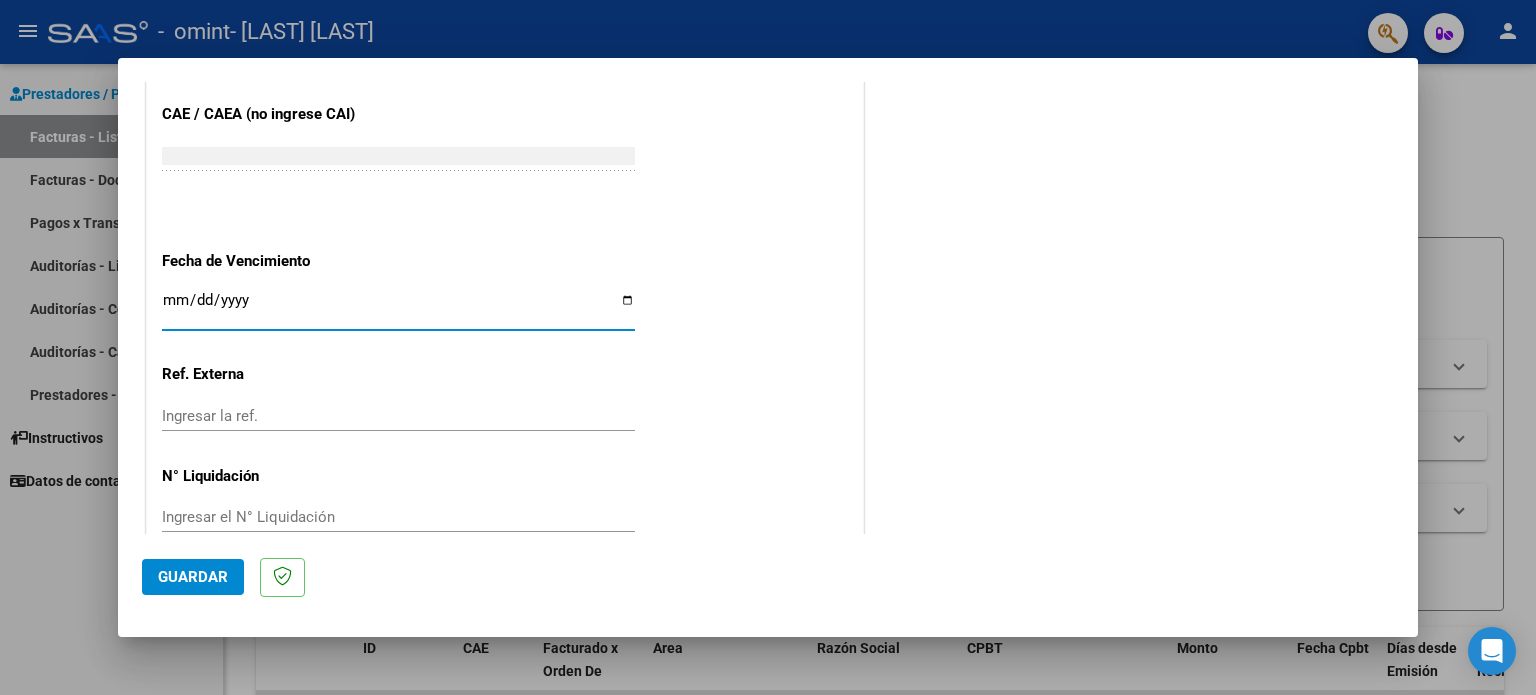 type on "2025-08-11" 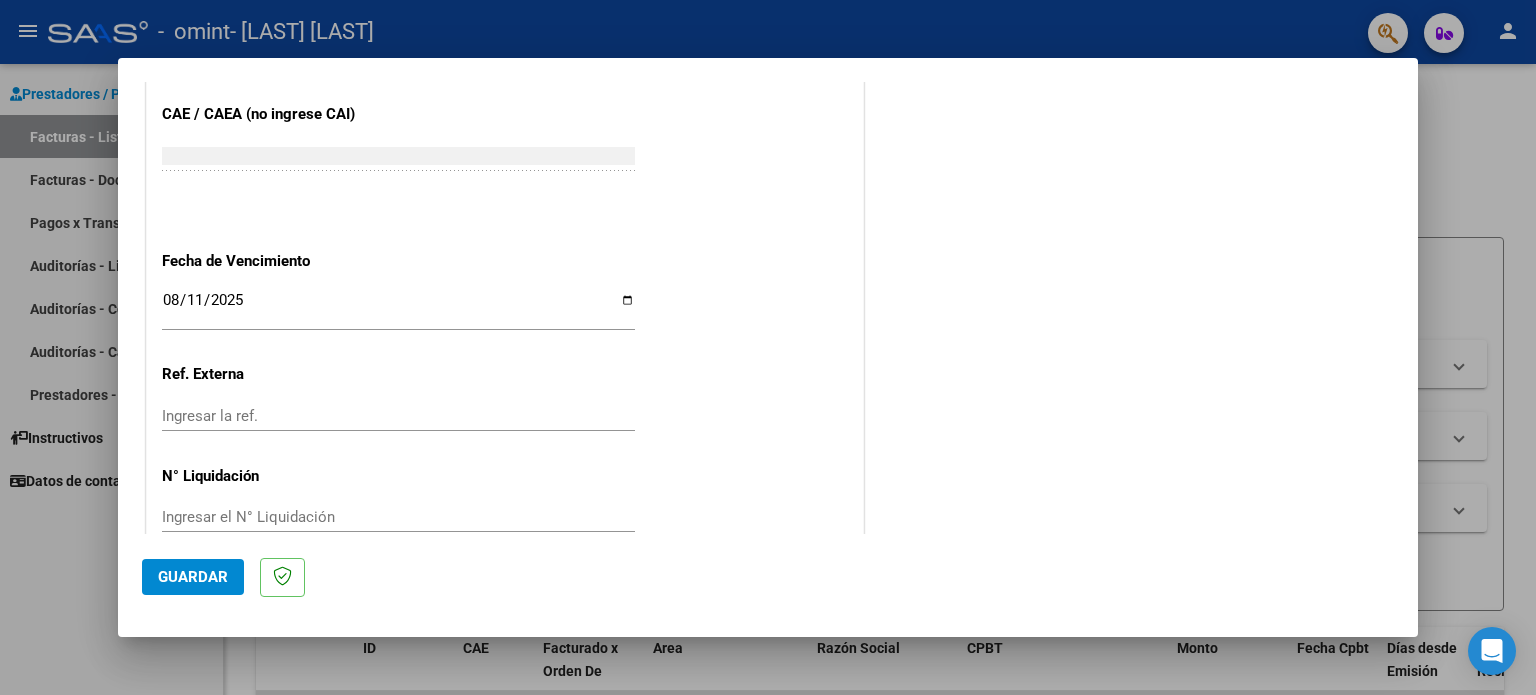 scroll, scrollTop: 1268, scrollLeft: 0, axis: vertical 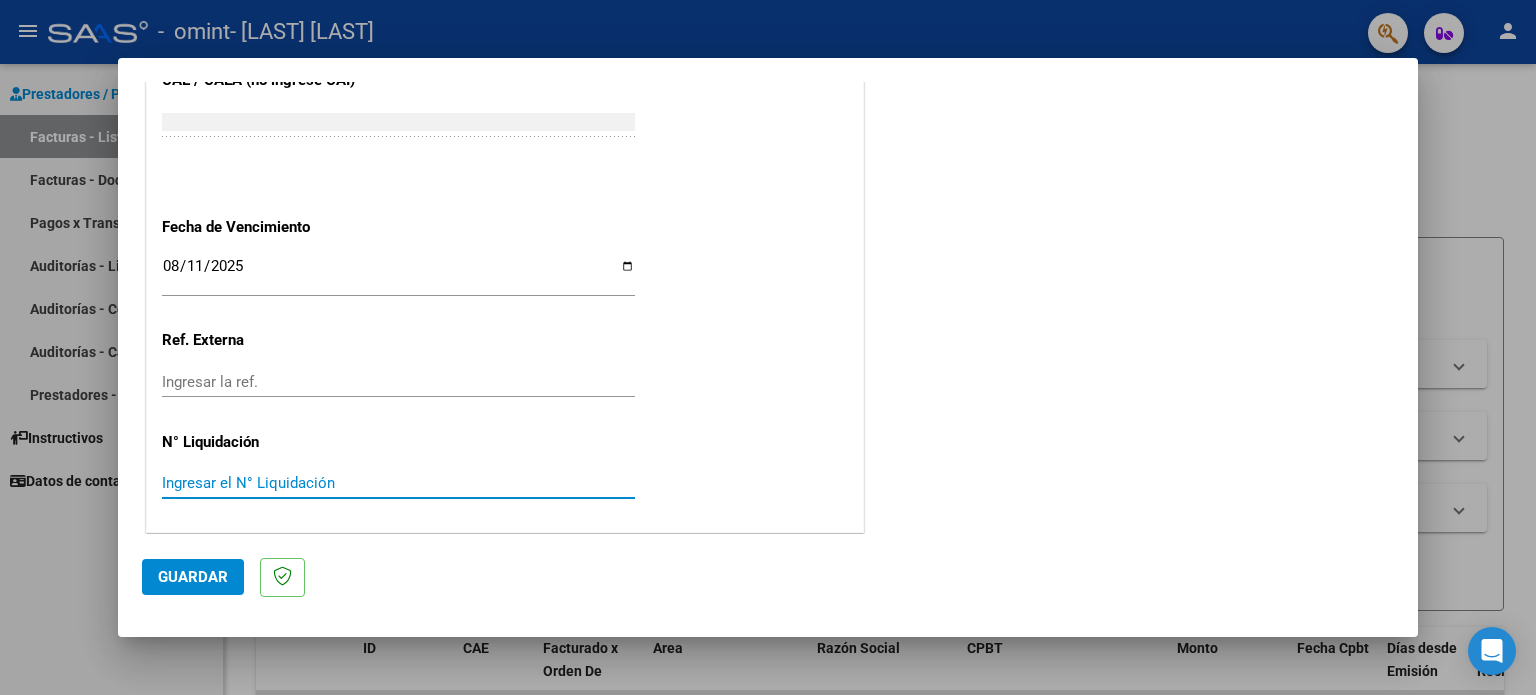 click on "Ingresar el N° Liquidación" at bounding box center [398, 483] 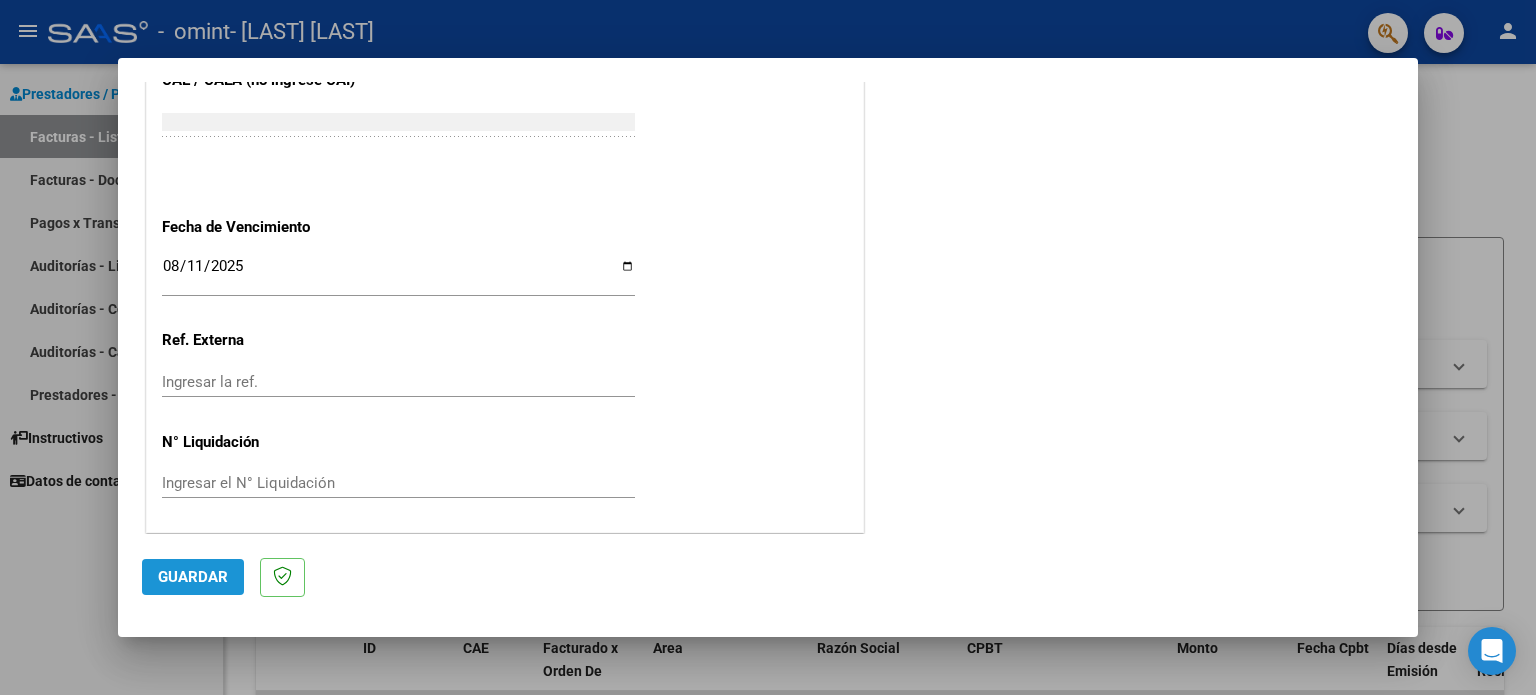 click on "Guardar" 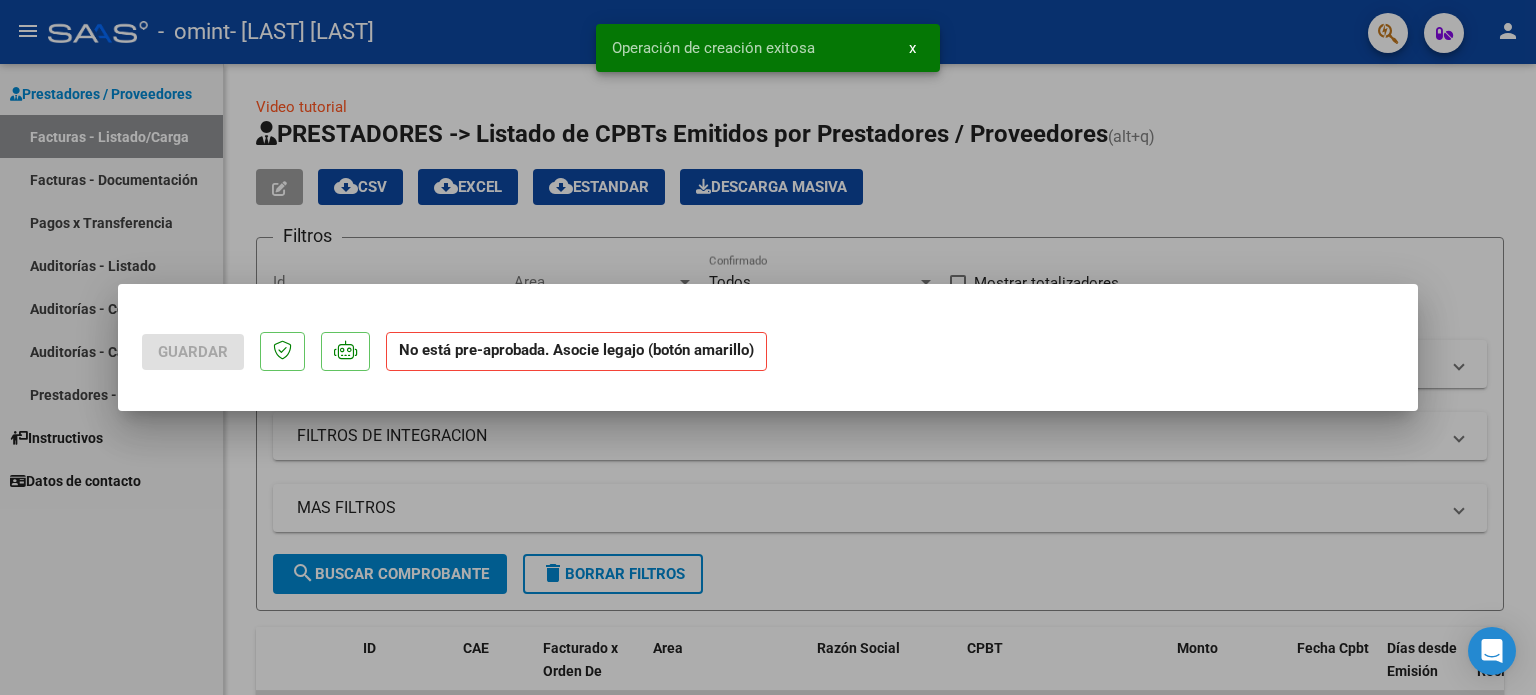 scroll, scrollTop: 0, scrollLeft: 0, axis: both 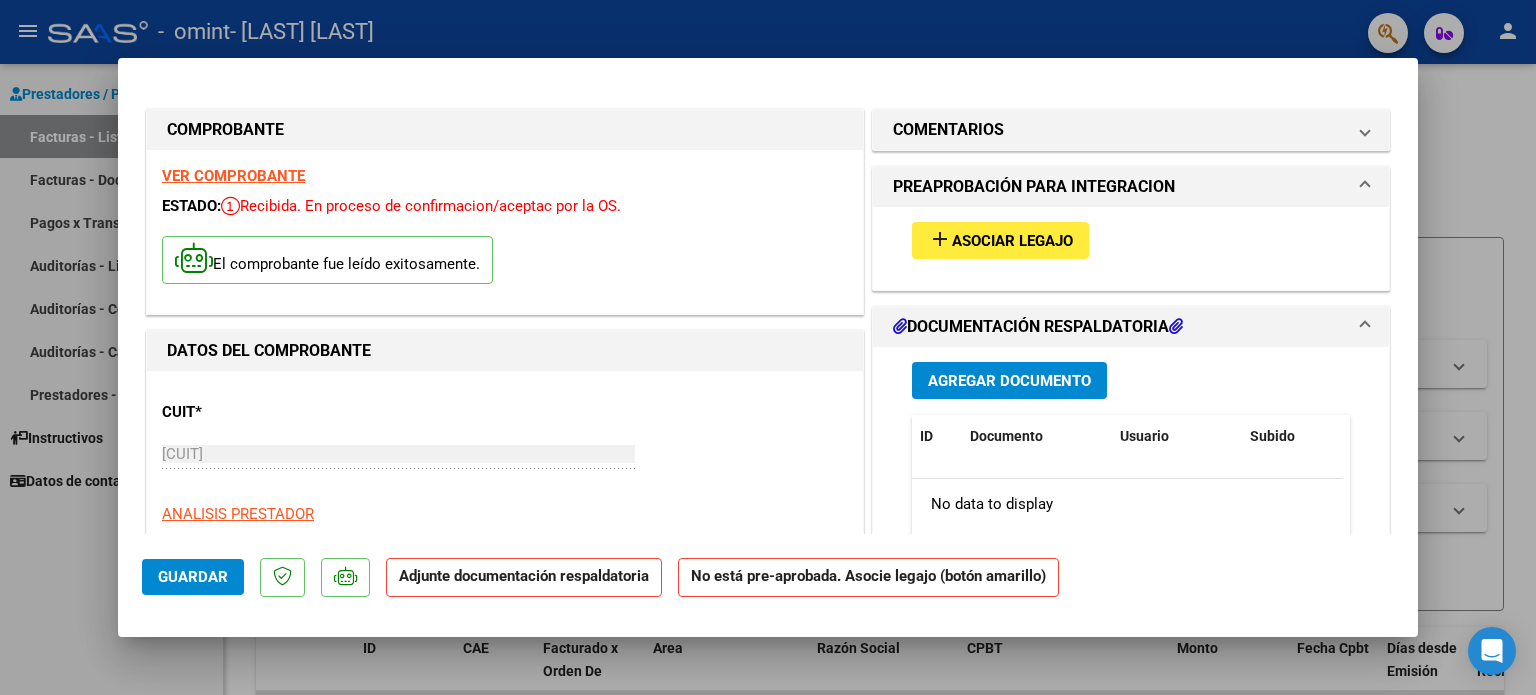 click on "Asociar Legajo" at bounding box center (1012, 241) 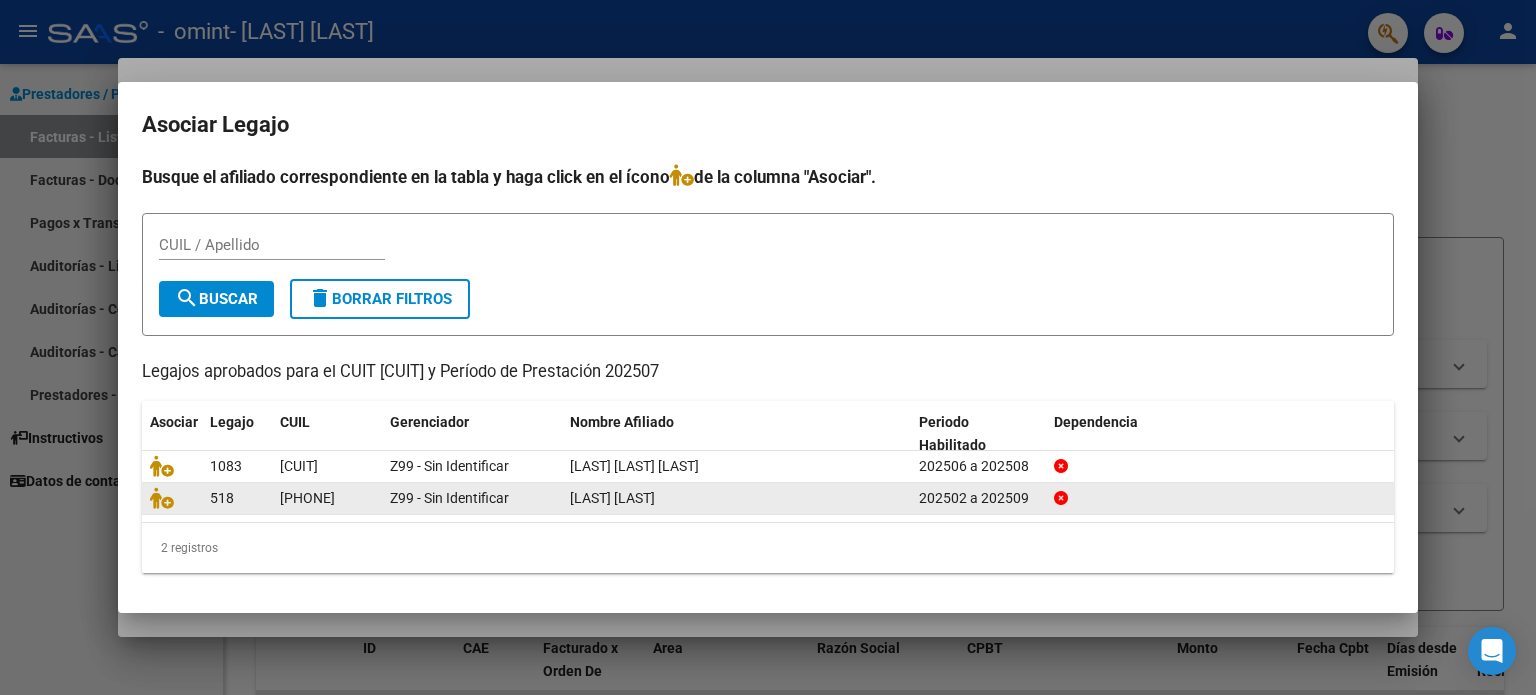 click on "518" 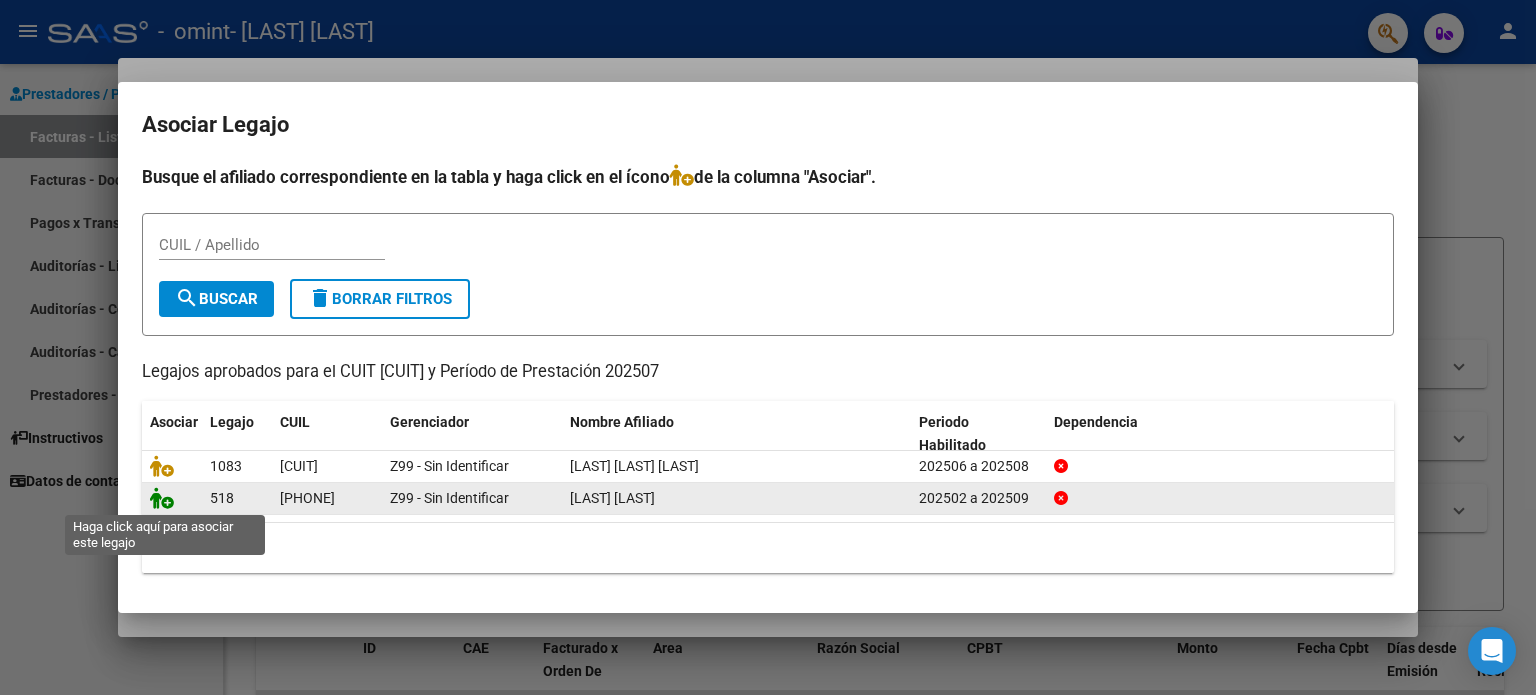 click 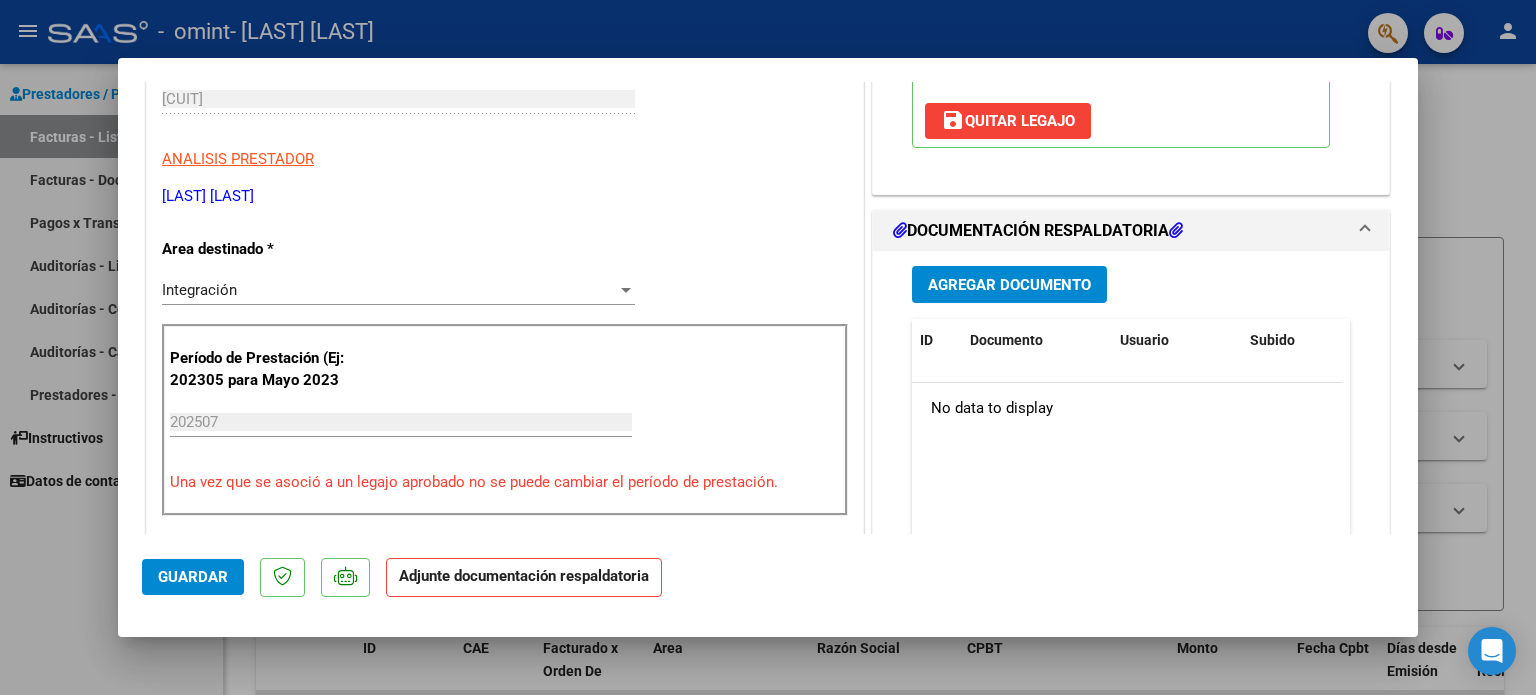 scroll, scrollTop: 417, scrollLeft: 0, axis: vertical 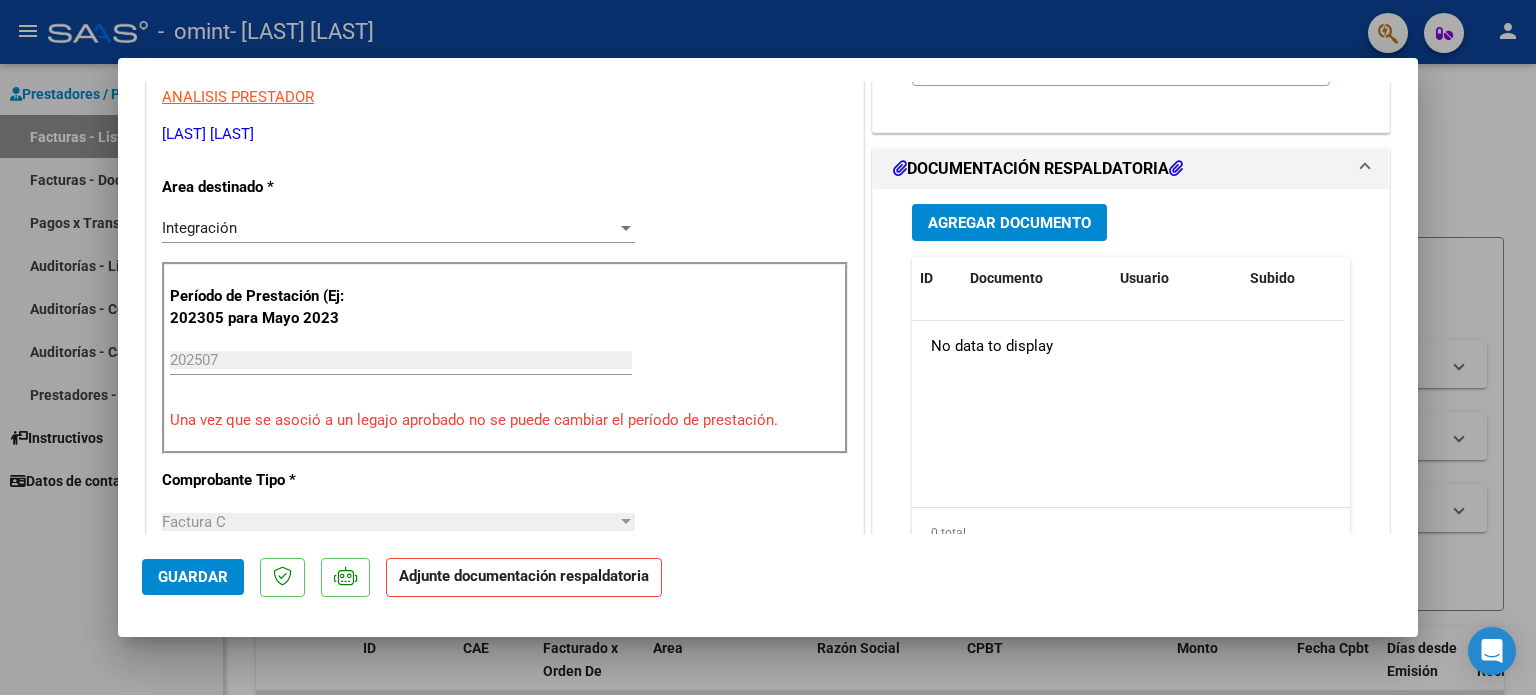 click on "Agregar Documento" at bounding box center (1009, 222) 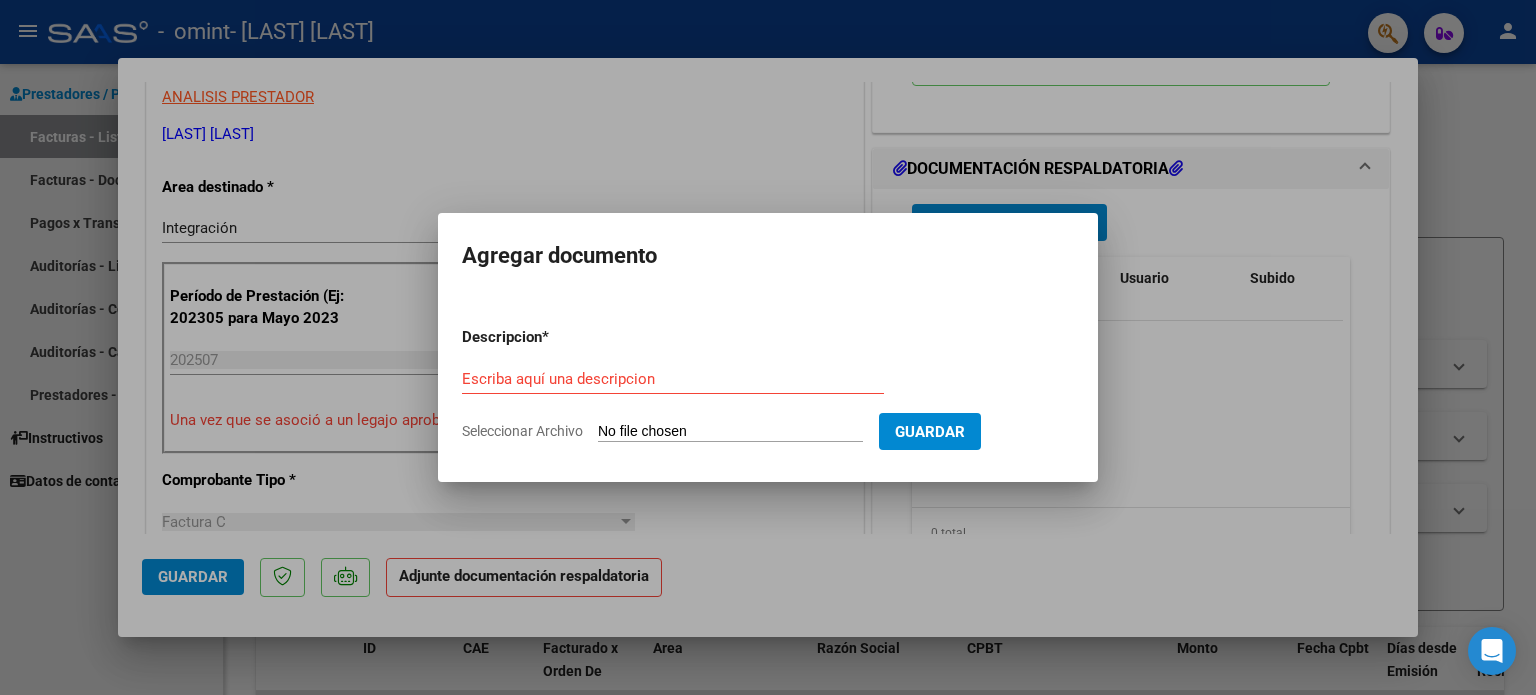 click on "Escriba aquí una descripcion" at bounding box center [673, 379] 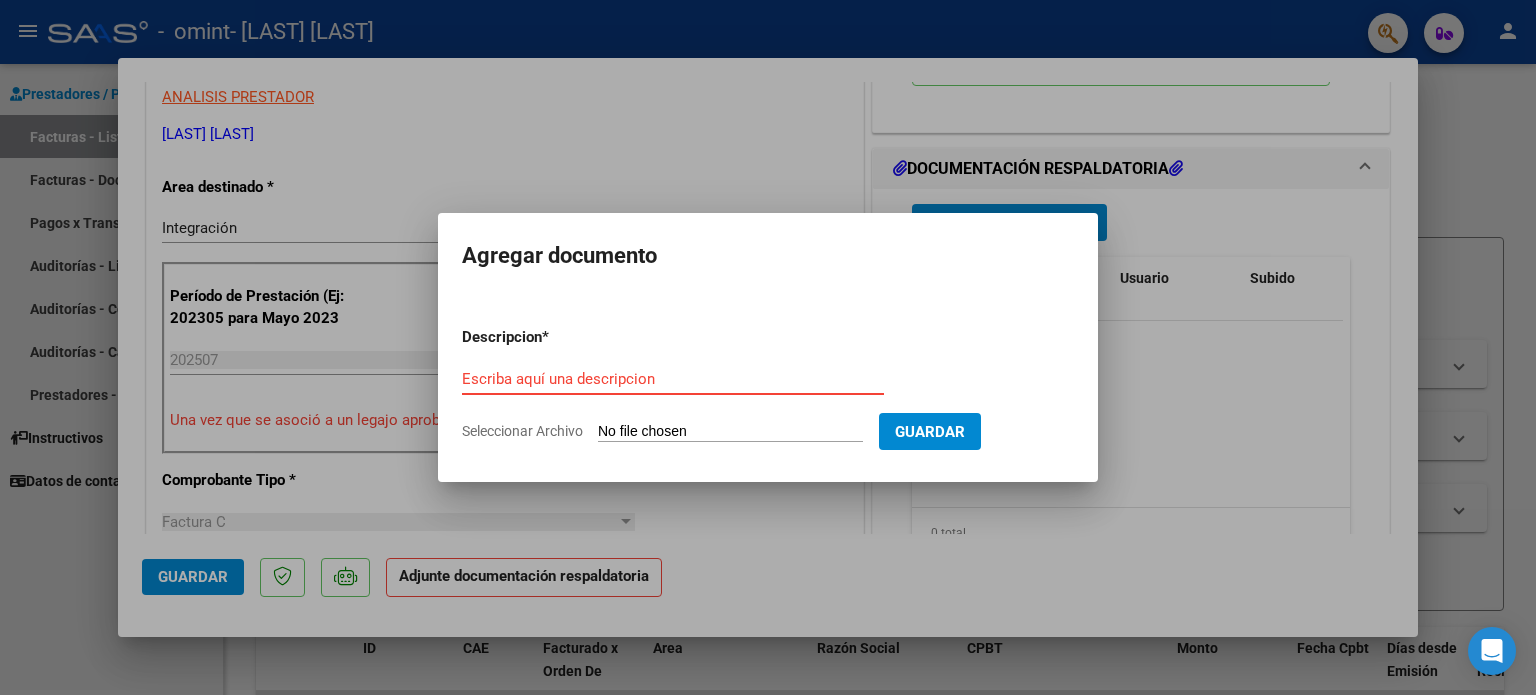 click on "Escriba aquí una descripcion" at bounding box center [673, 379] 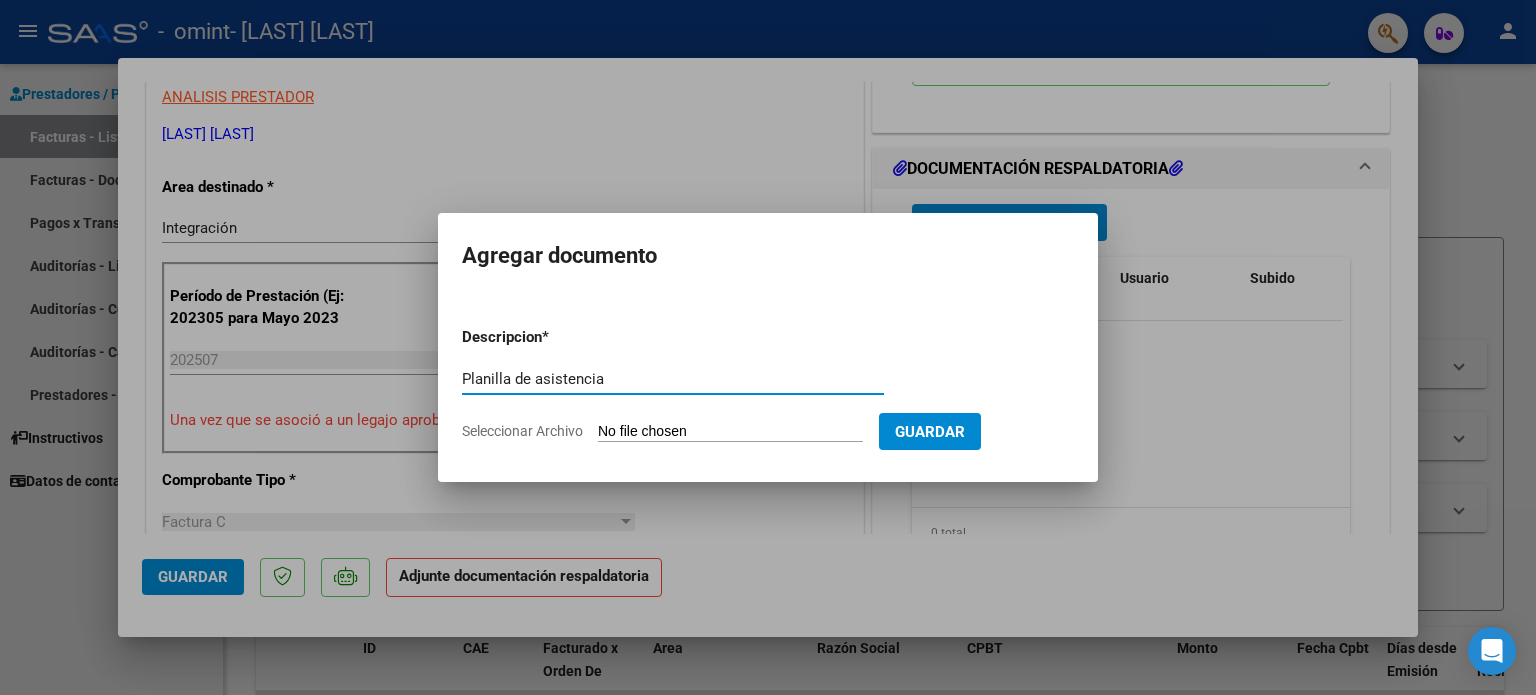 type on "Planilla de asistencia" 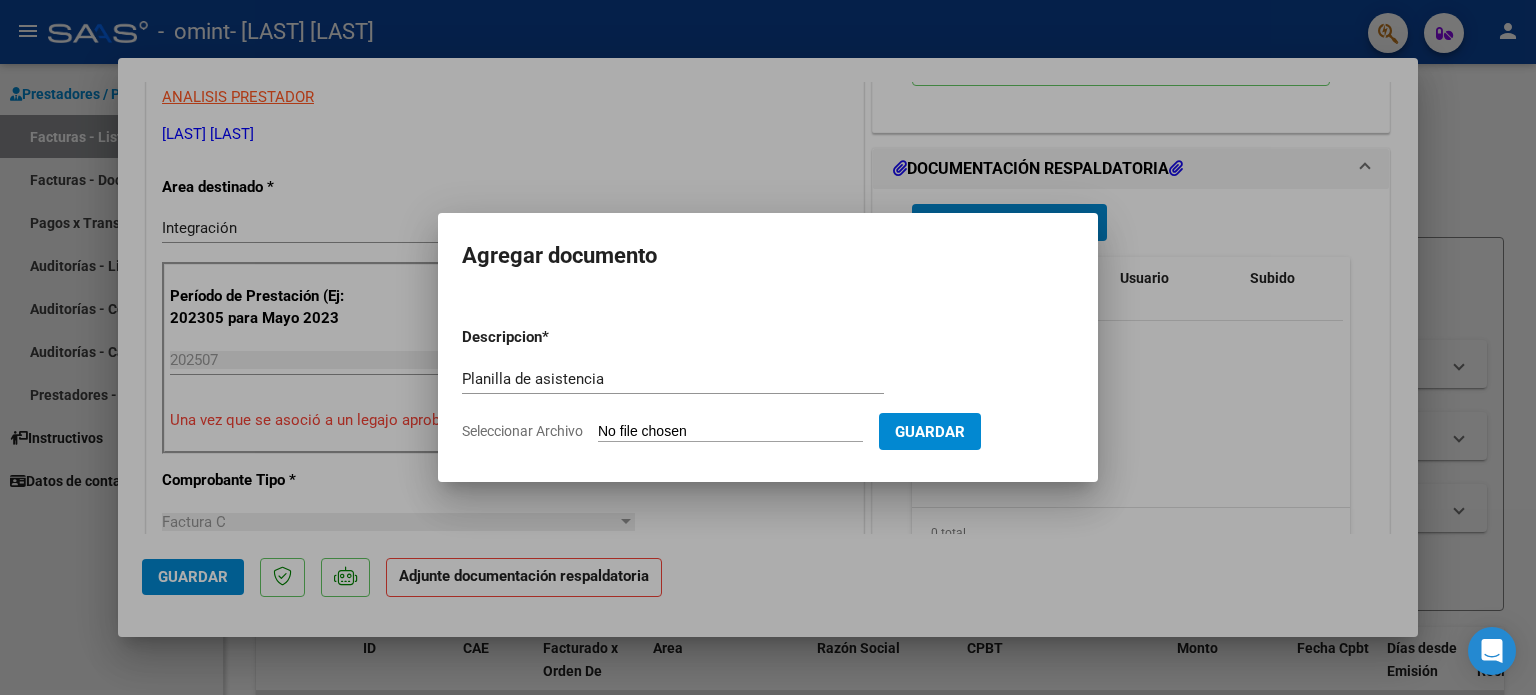 click on "Seleccionar Archivo" at bounding box center [730, 432] 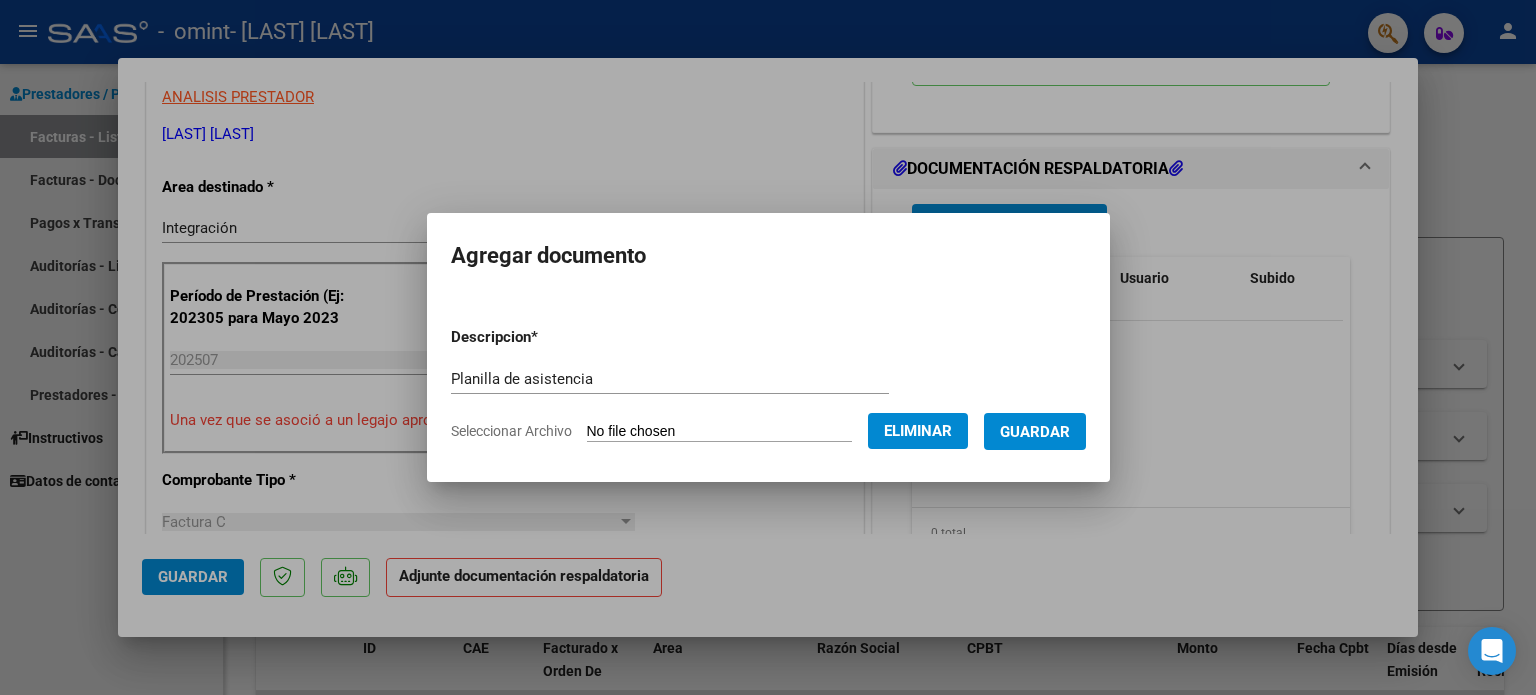 click on "Guardar" at bounding box center (1035, 432) 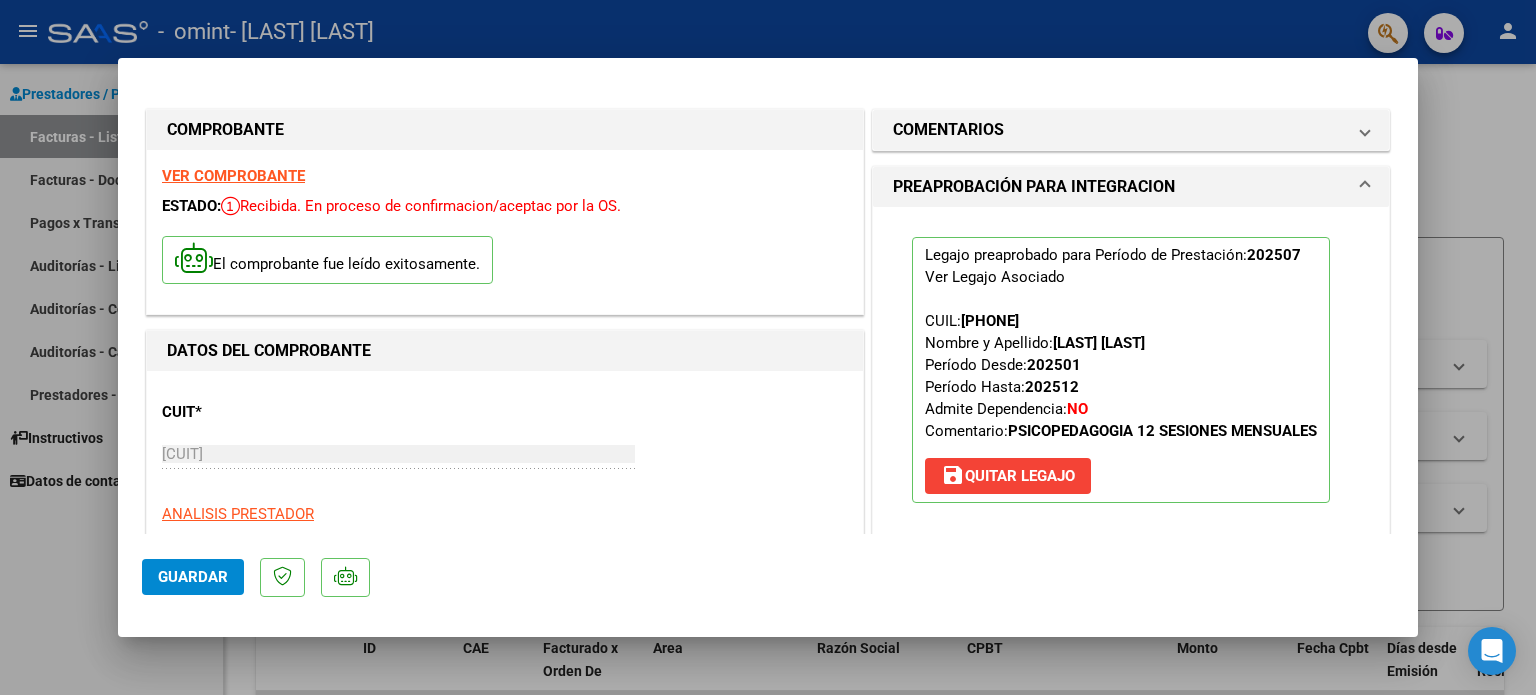 scroll, scrollTop: 168, scrollLeft: 0, axis: vertical 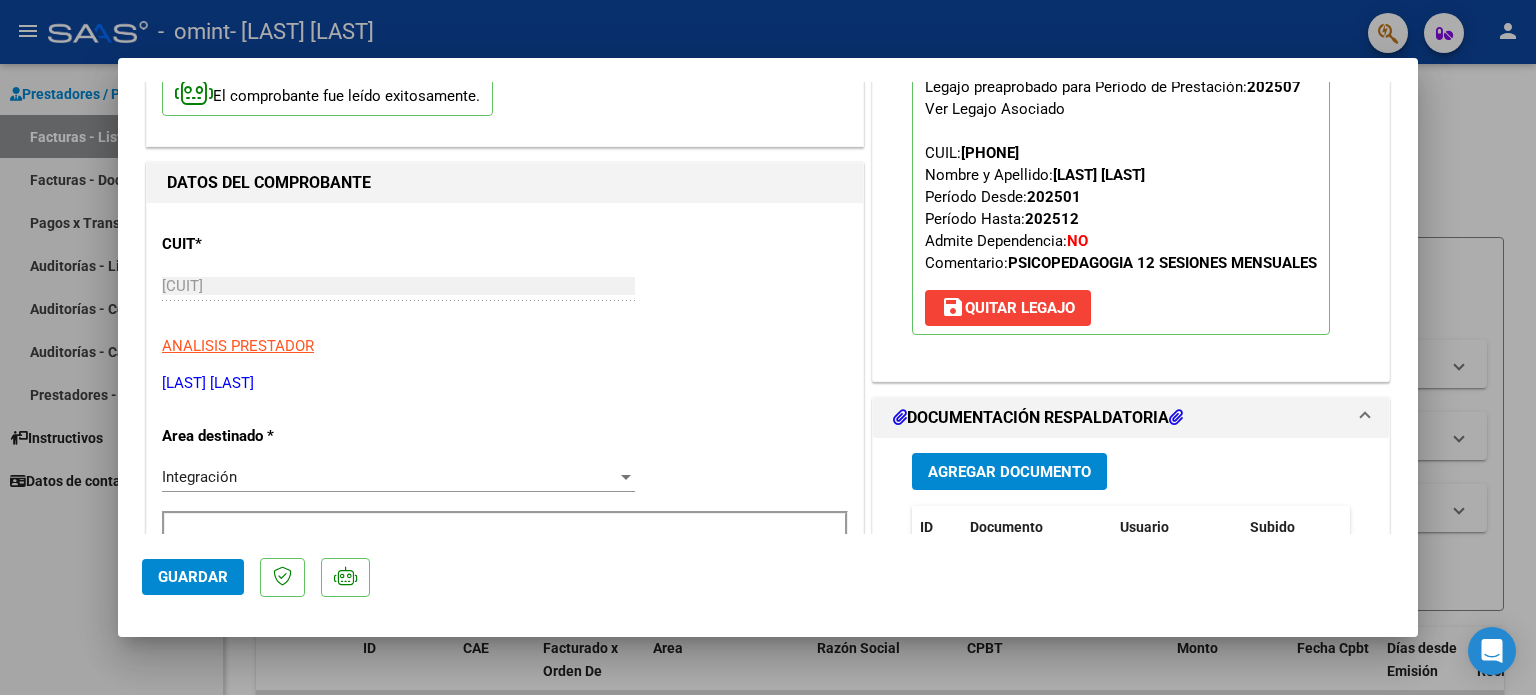 click on "Guardar" 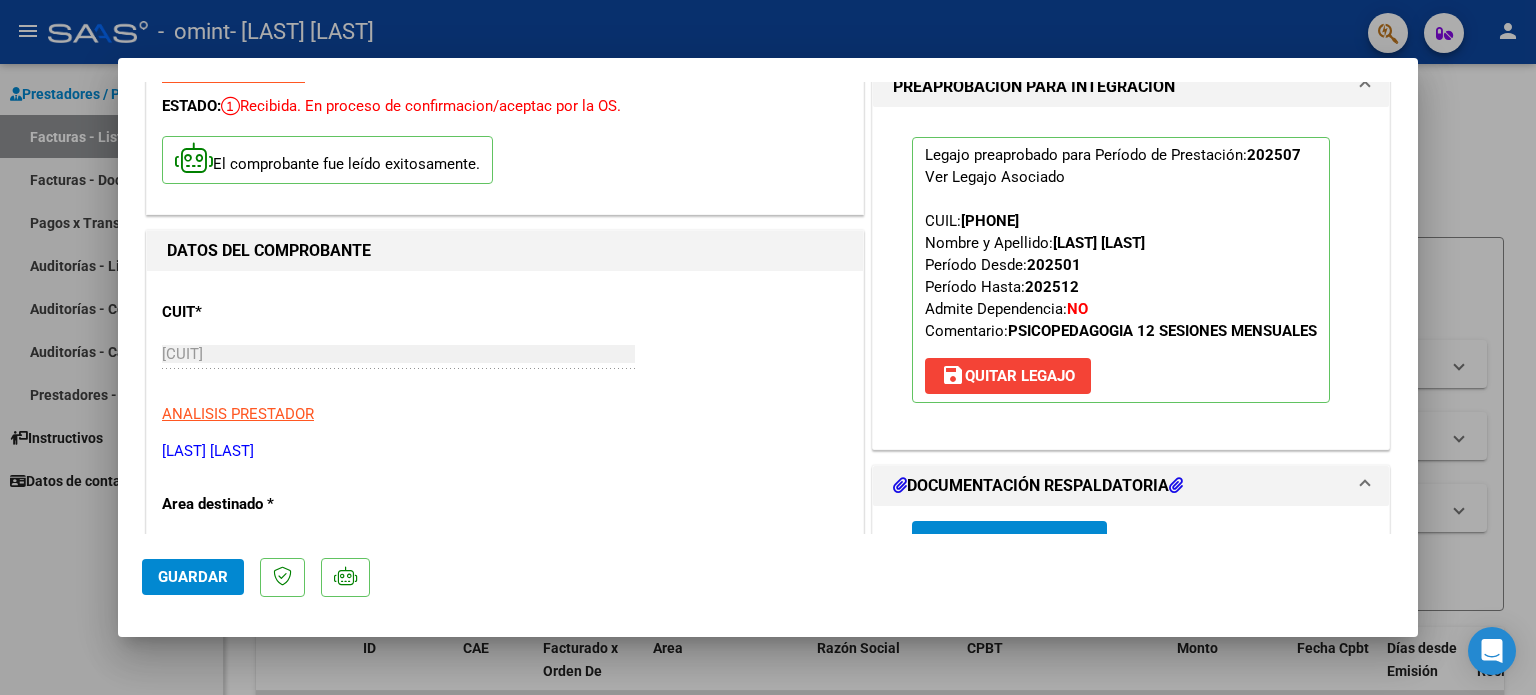 scroll, scrollTop: 0, scrollLeft: 0, axis: both 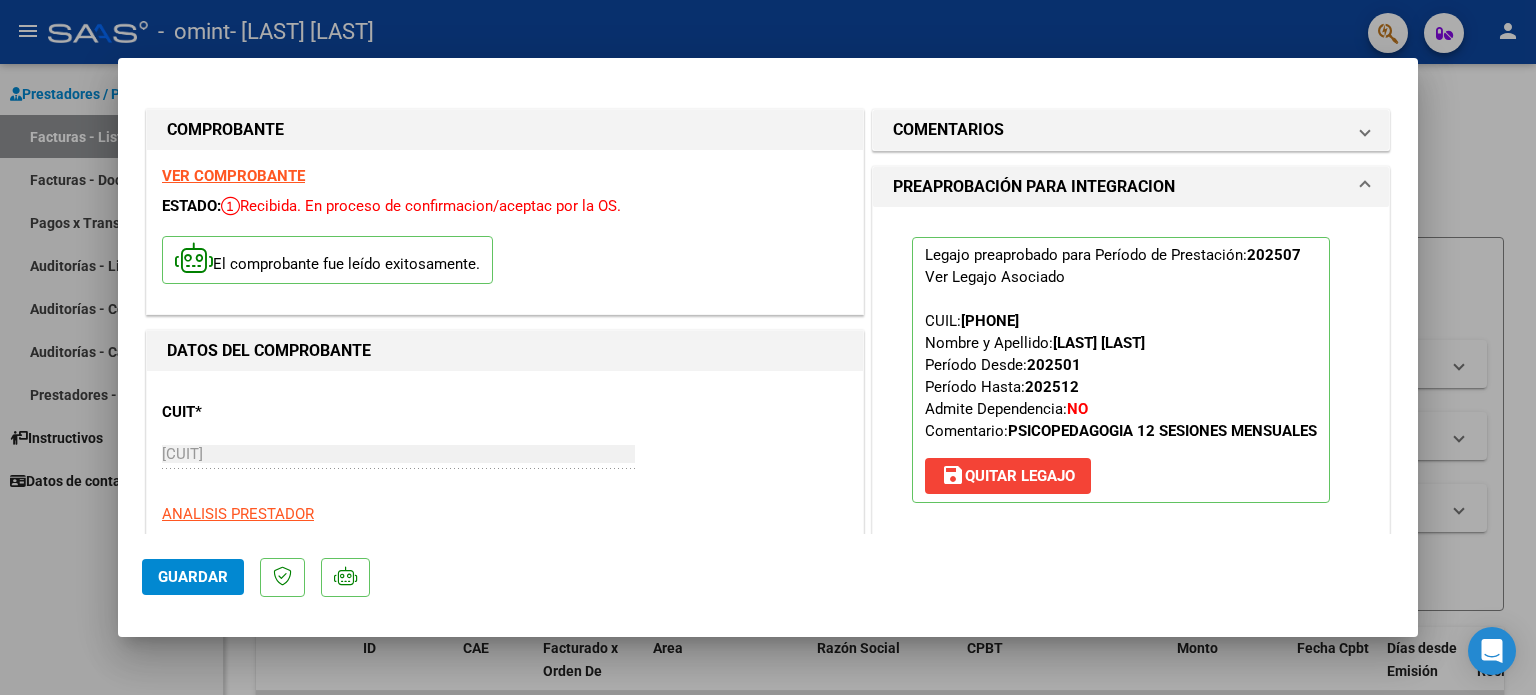 click at bounding box center (768, 347) 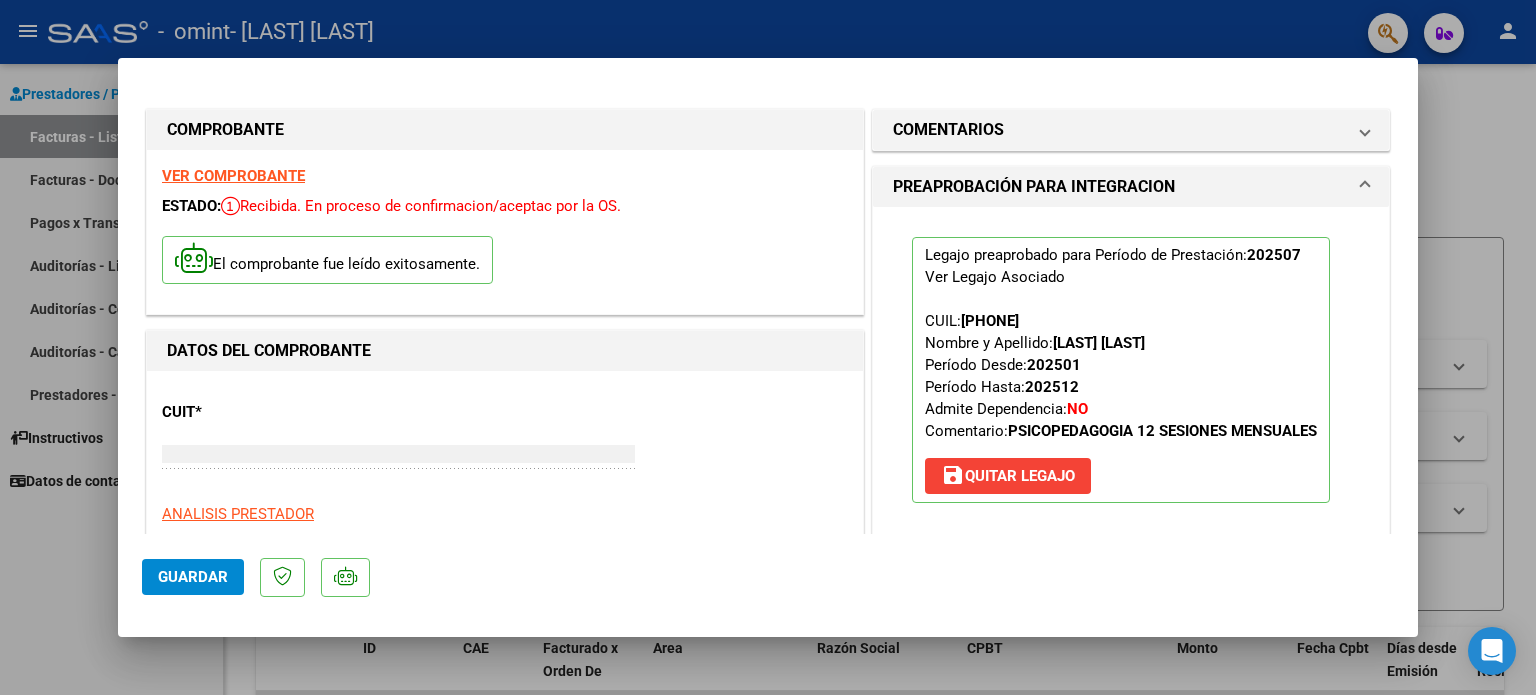 type 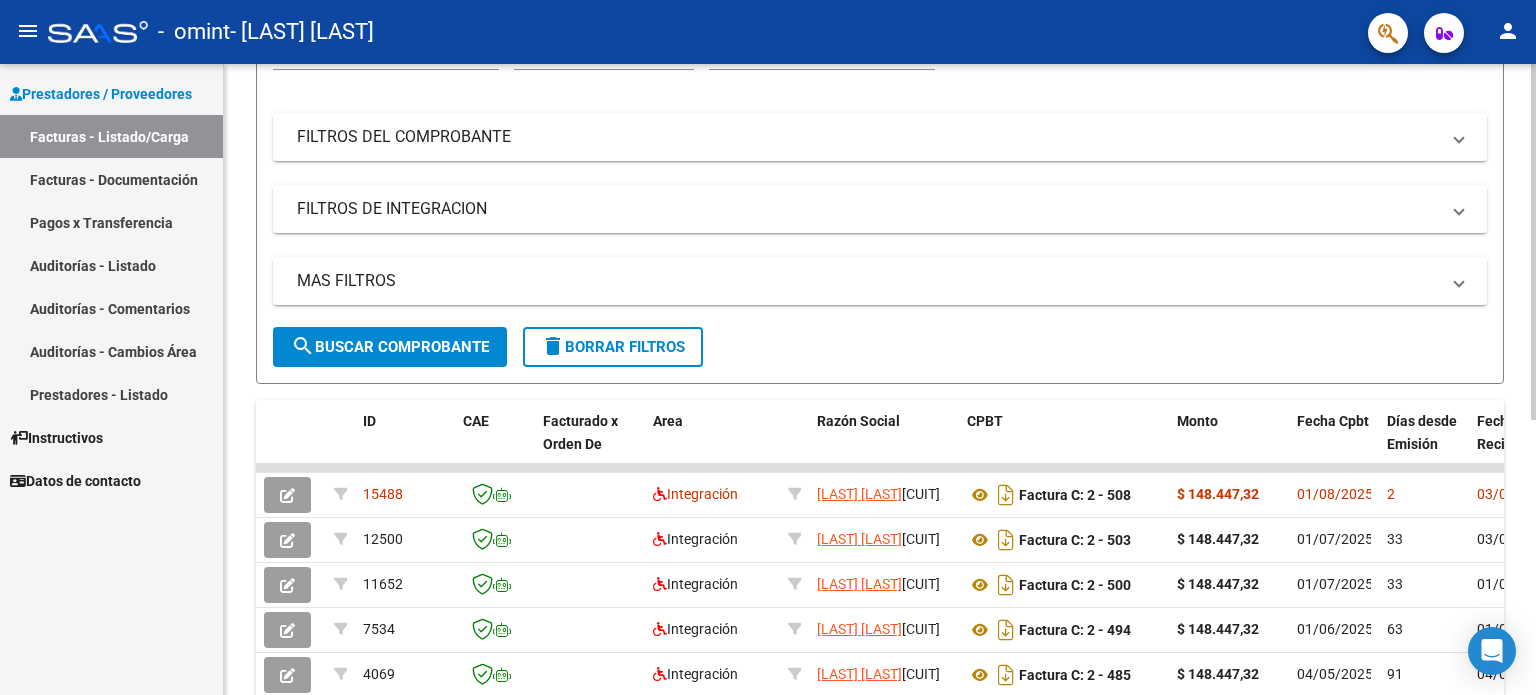 scroll, scrollTop: 292, scrollLeft: 0, axis: vertical 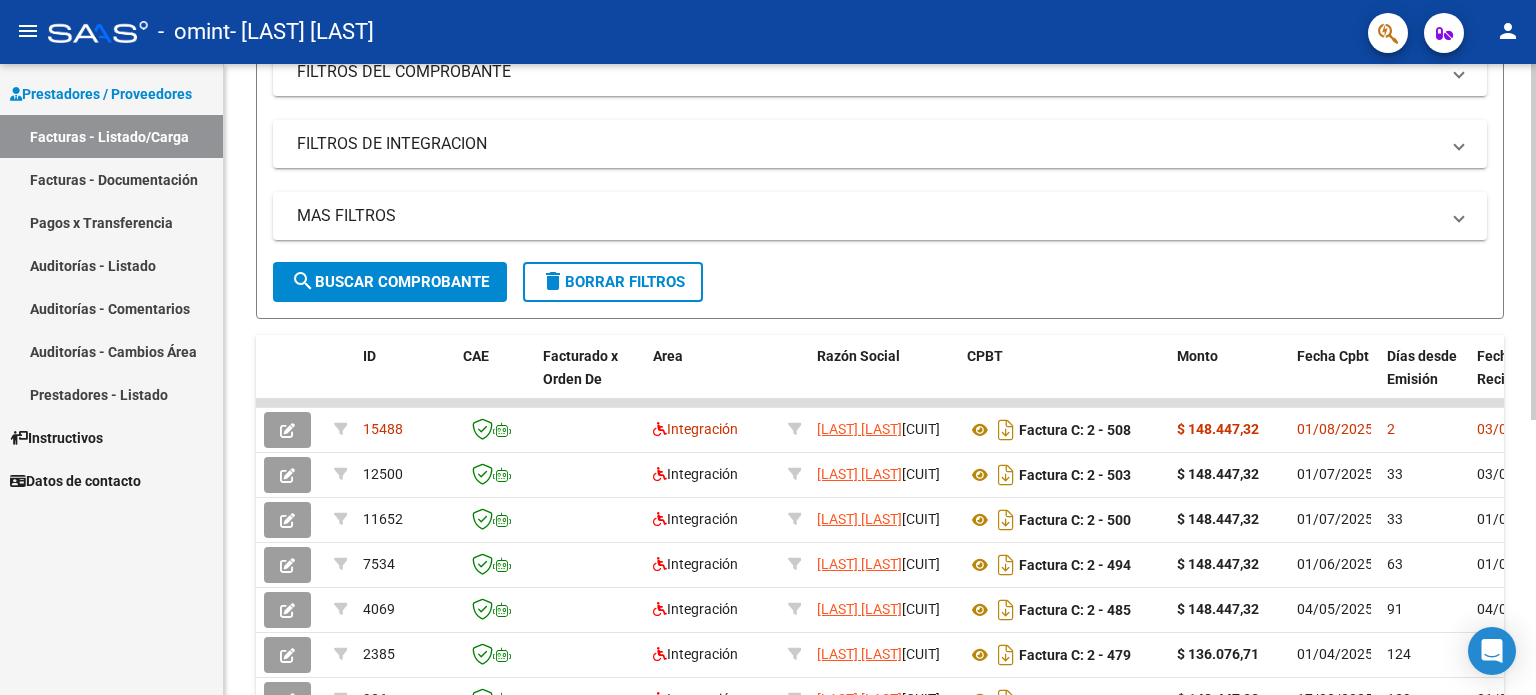 click 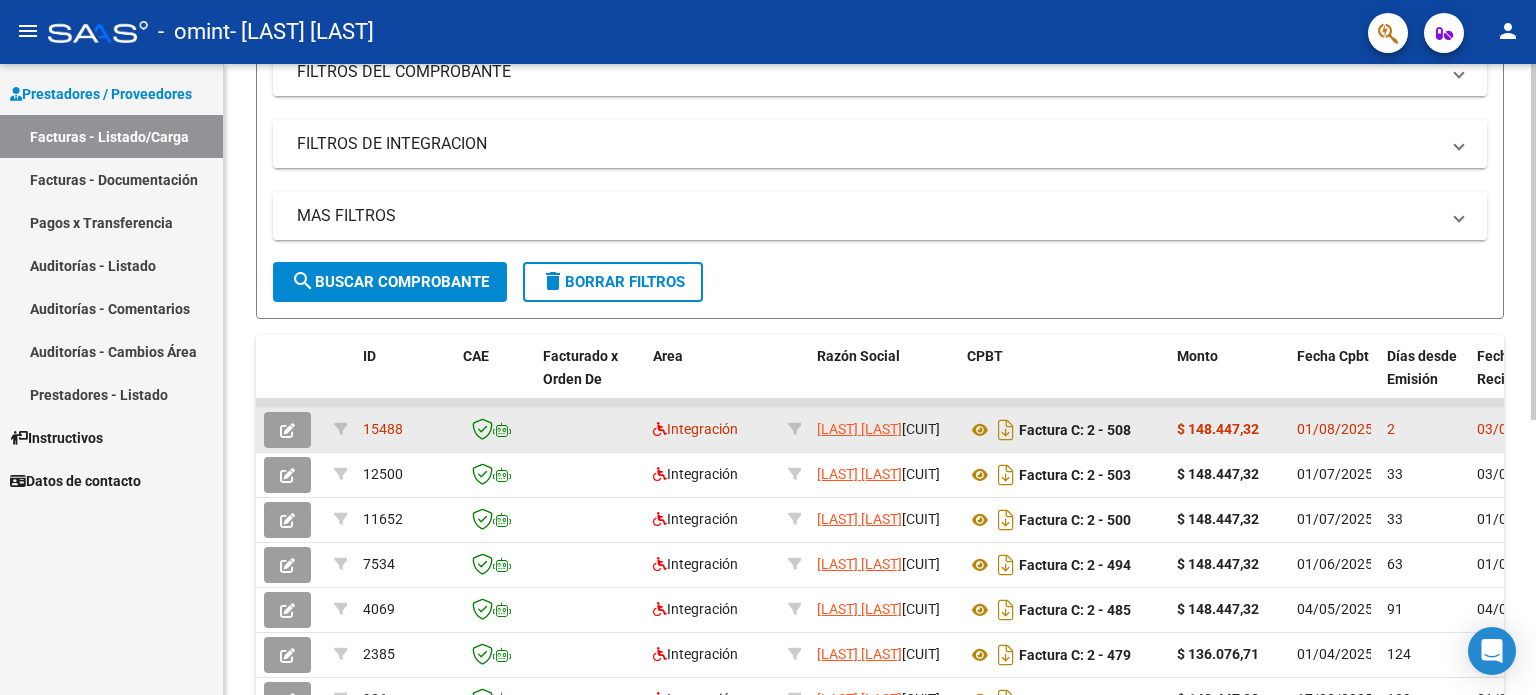 drag, startPoint x: 1274, startPoint y: 399, endPoint x: 1443, endPoint y: 407, distance: 169.18924 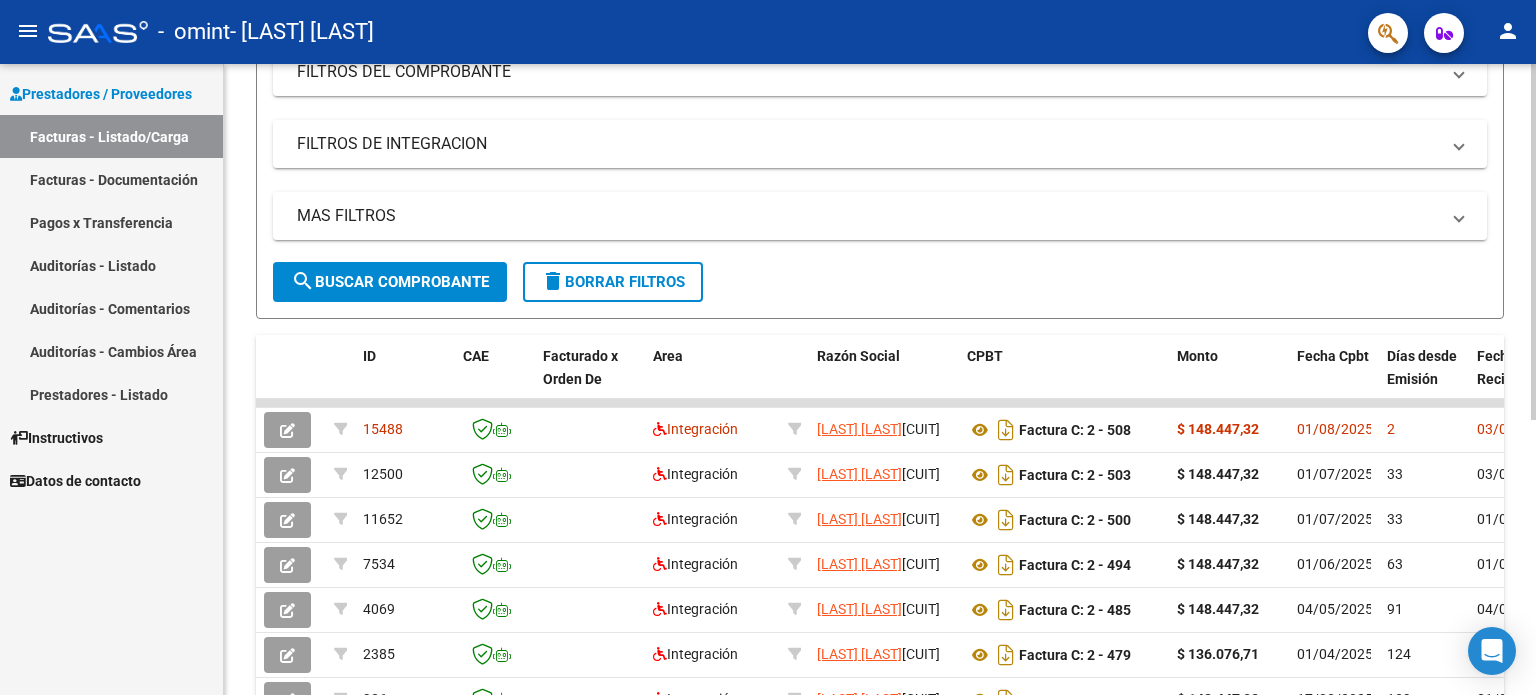 scroll, scrollTop: 0, scrollLeft: 0, axis: both 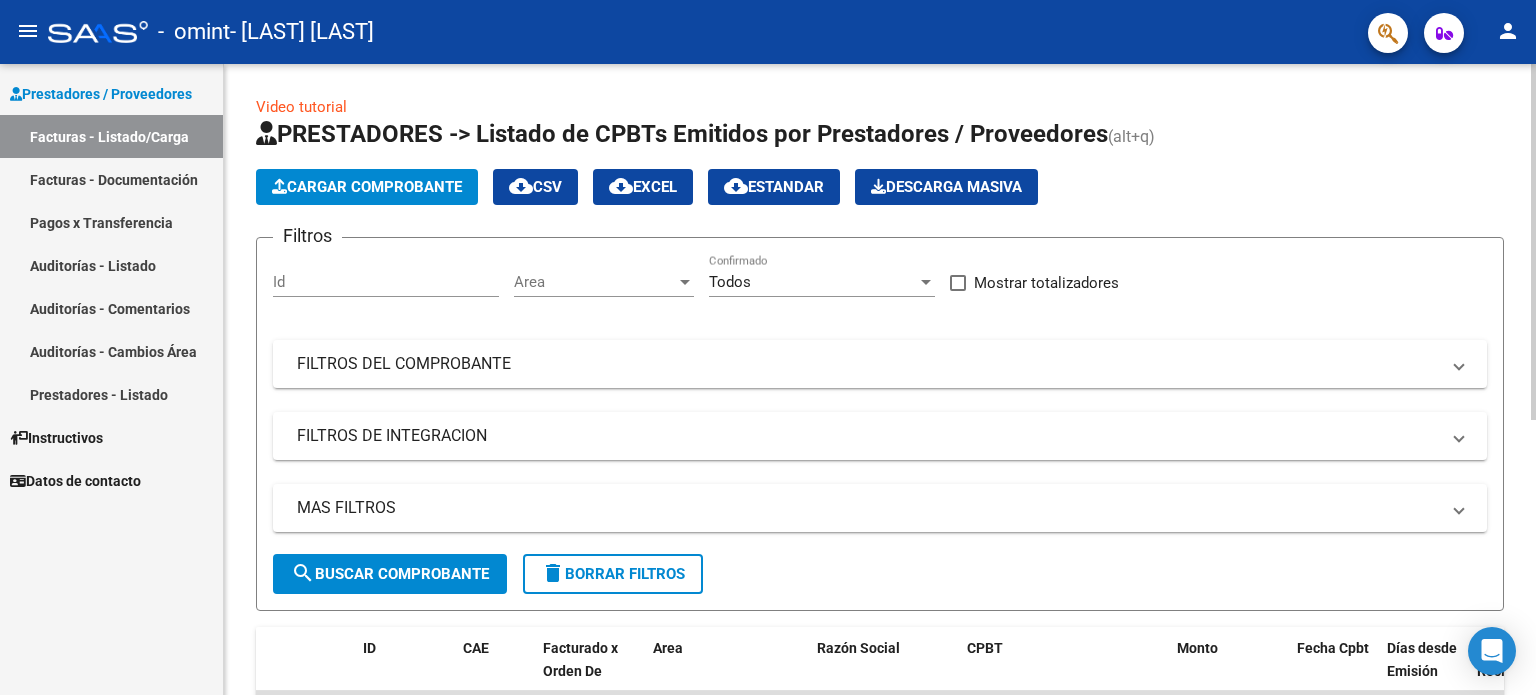 click 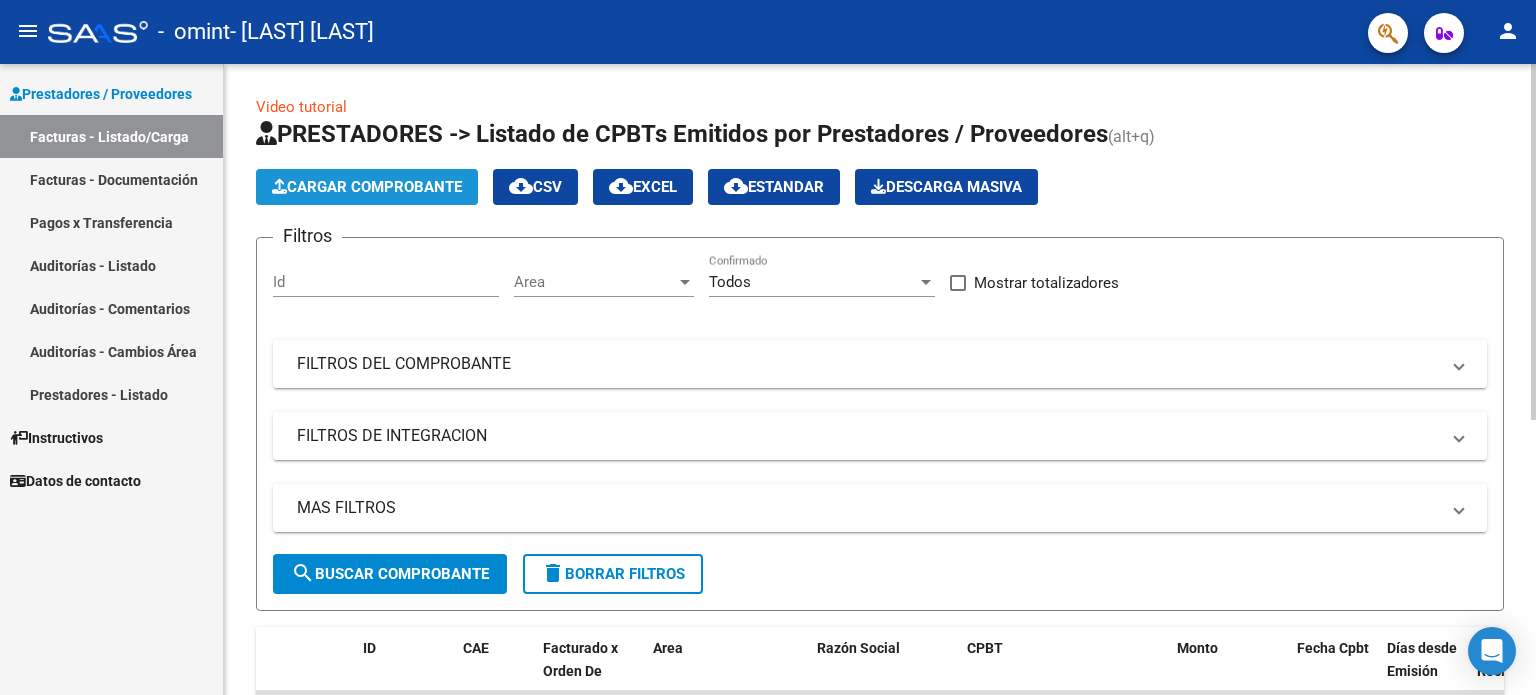 click on "Cargar Comprobante" 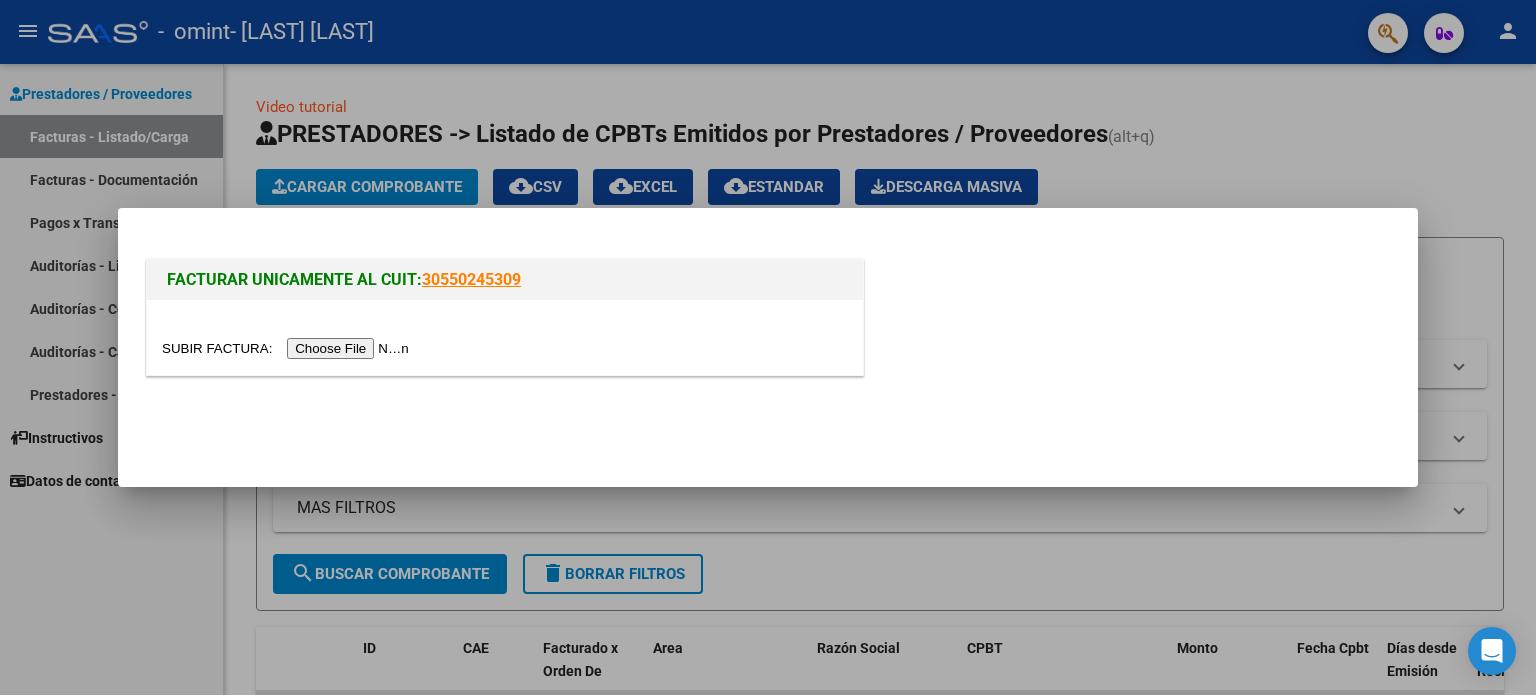 click at bounding box center (288, 348) 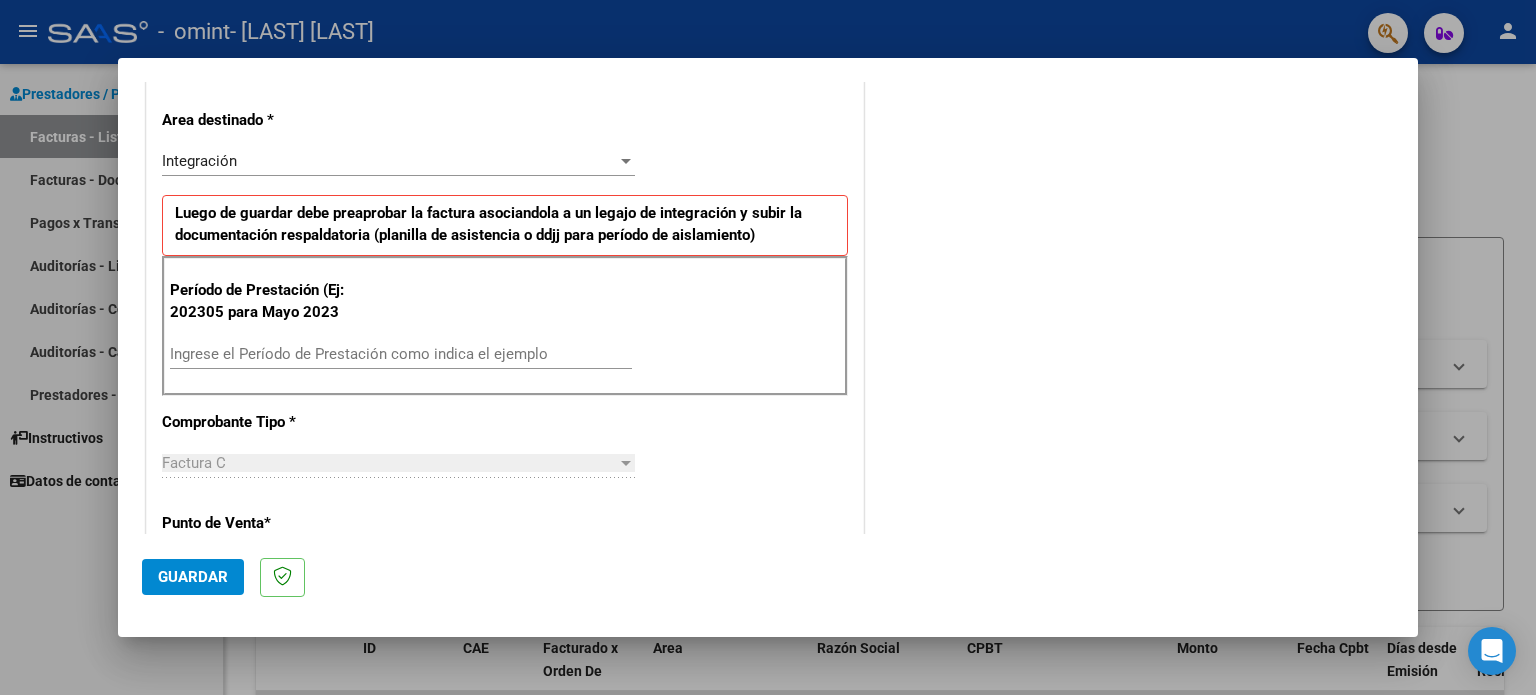 scroll, scrollTop: 411, scrollLeft: 0, axis: vertical 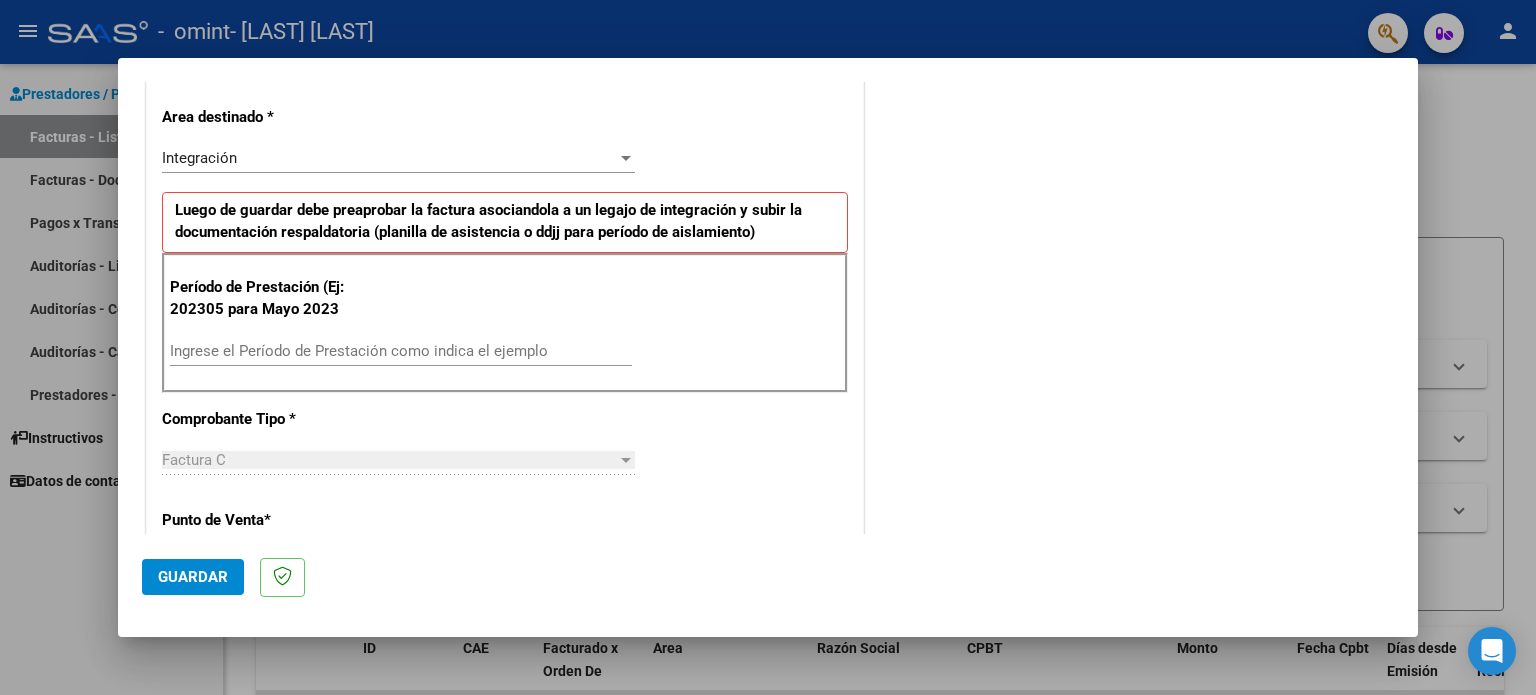 click on "Ingrese el Período de Prestación como indica el ejemplo" at bounding box center [401, 351] 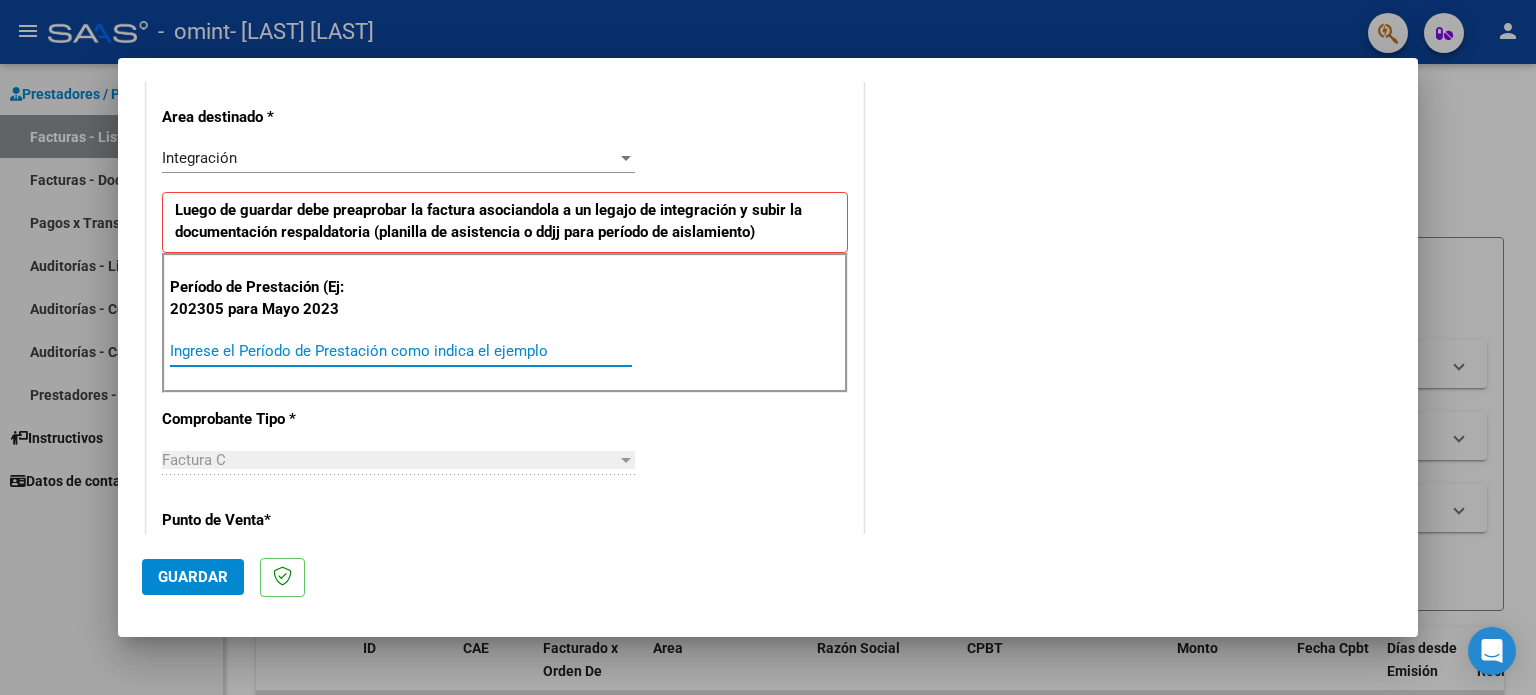 click on "Ingrese el Período de Prestación como indica el ejemplo" at bounding box center [401, 351] 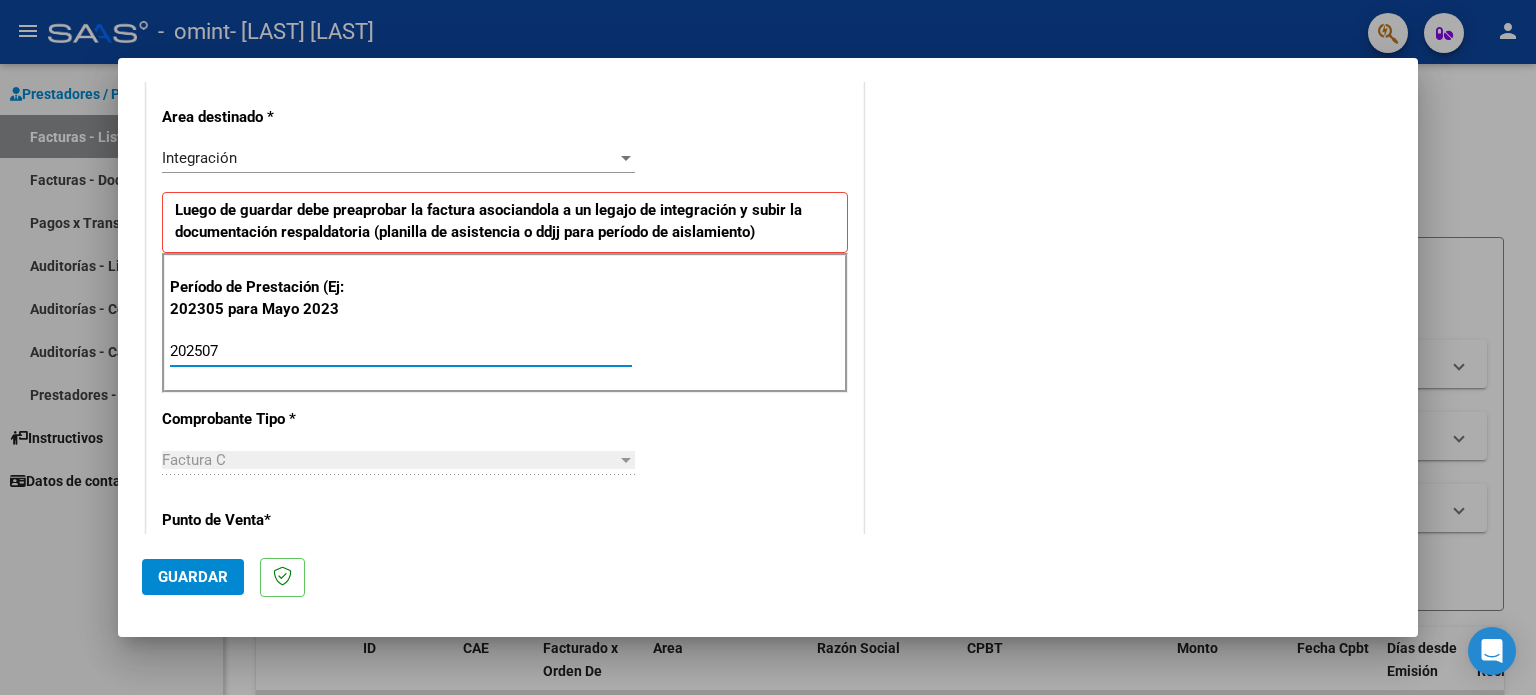 type on "202507" 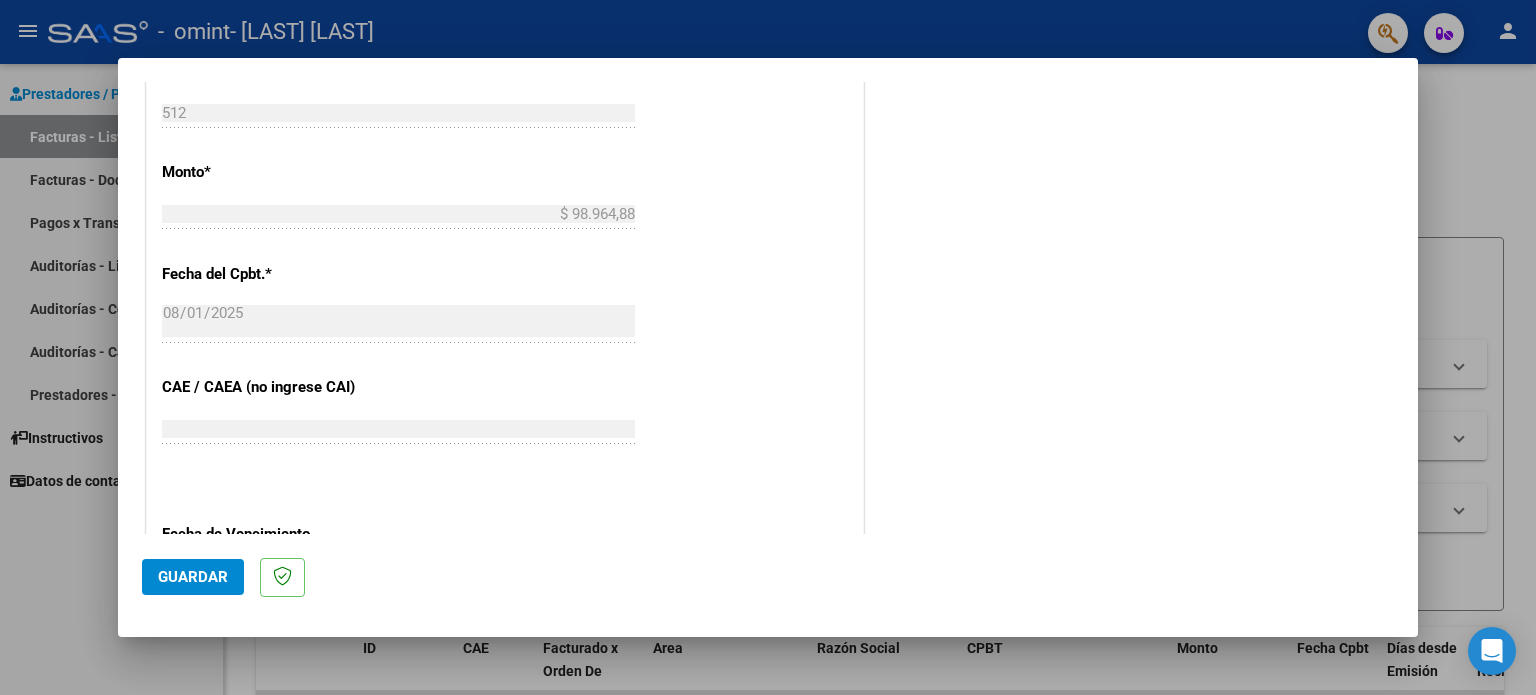 scroll, scrollTop: 964, scrollLeft: 0, axis: vertical 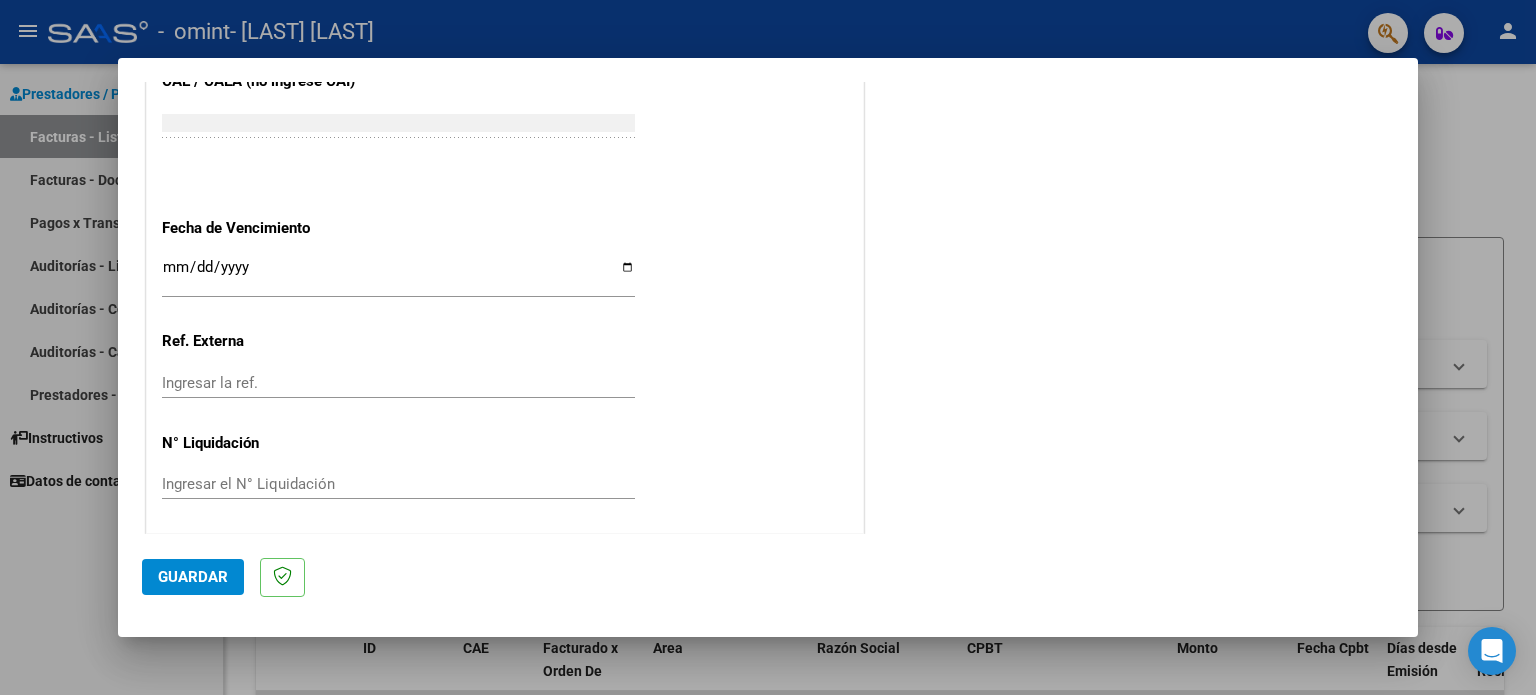 click on "Ingresar la fecha" at bounding box center [398, 275] 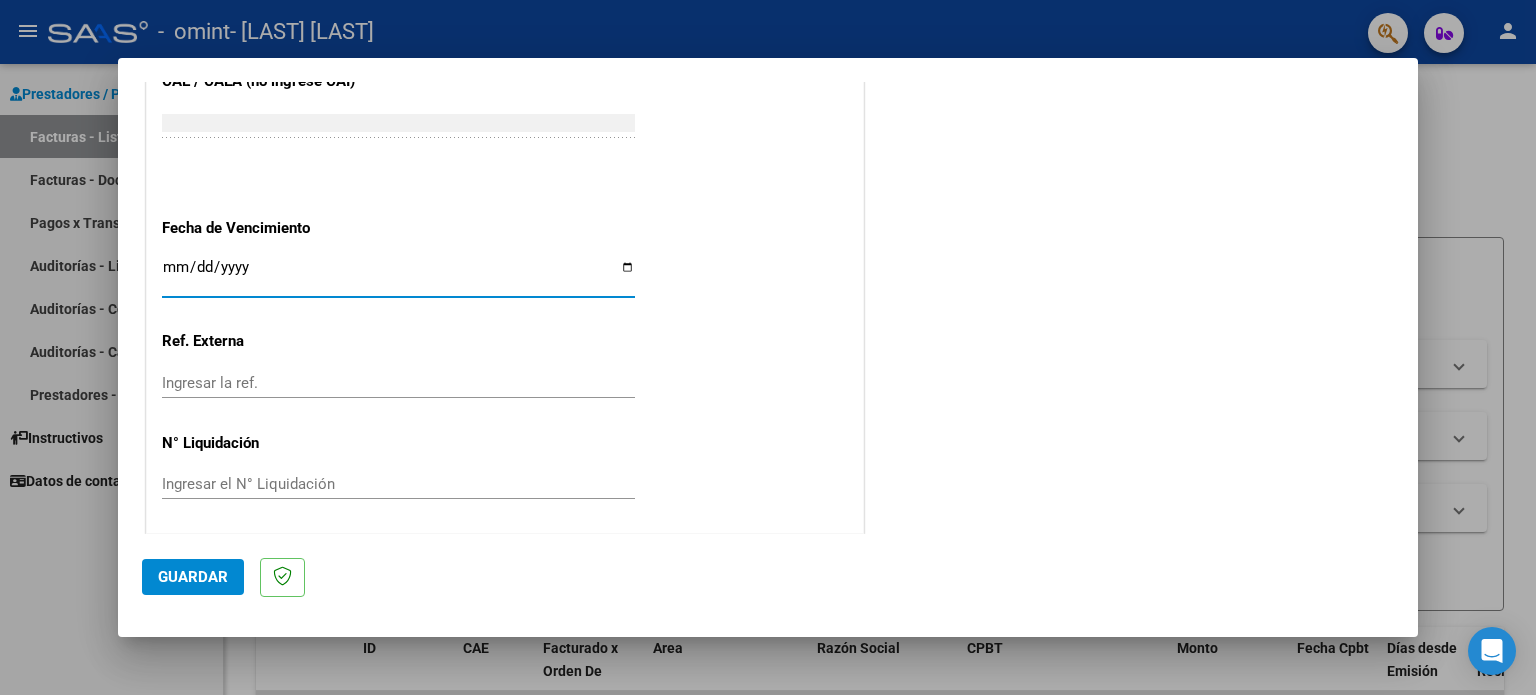 type on "2025-08-11" 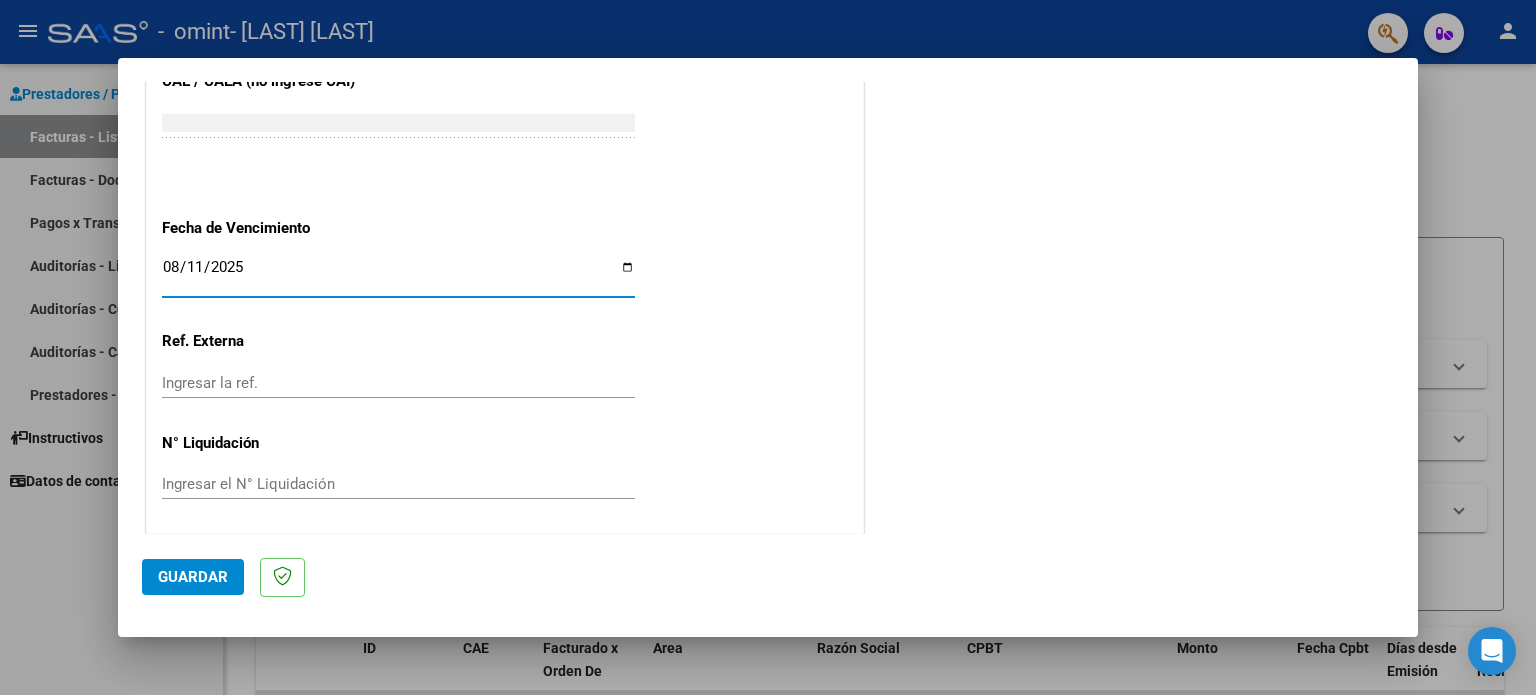 click on "Guardar" 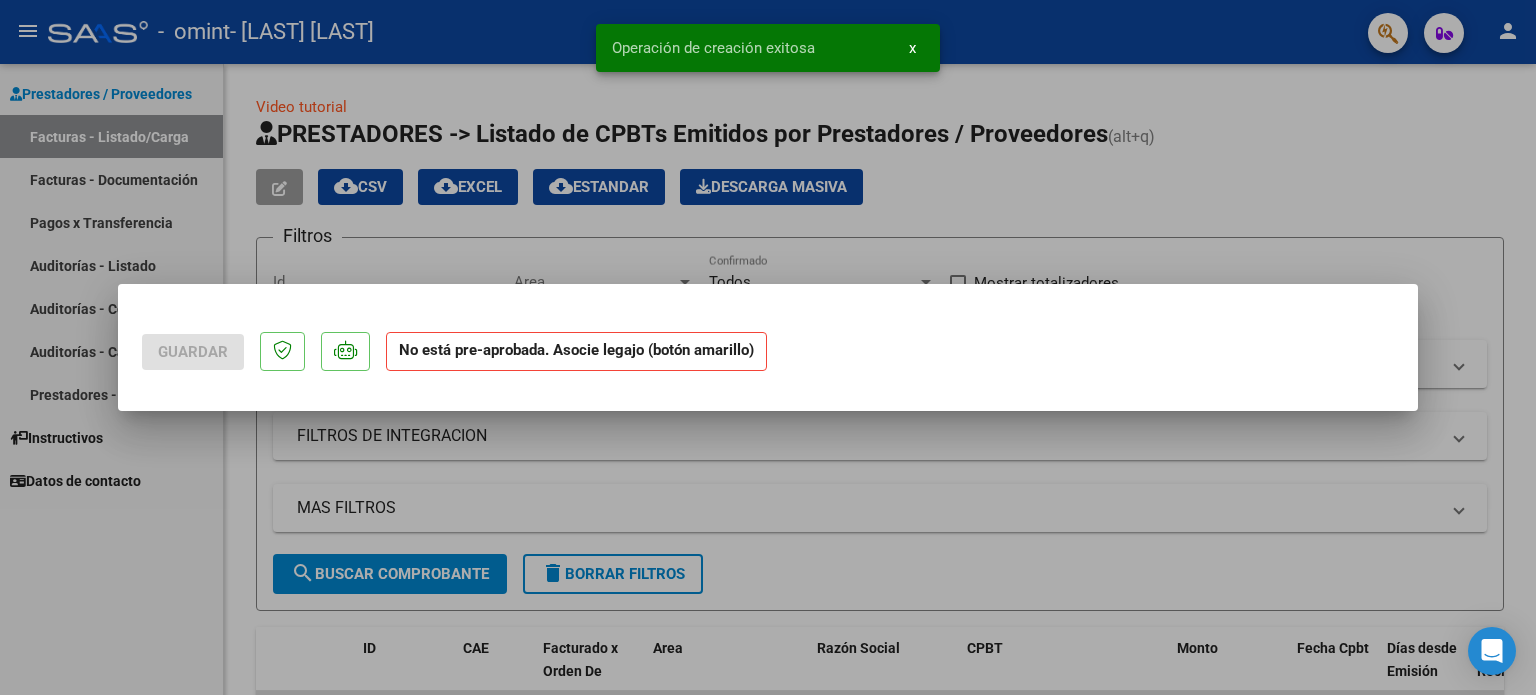 scroll, scrollTop: 0, scrollLeft: 0, axis: both 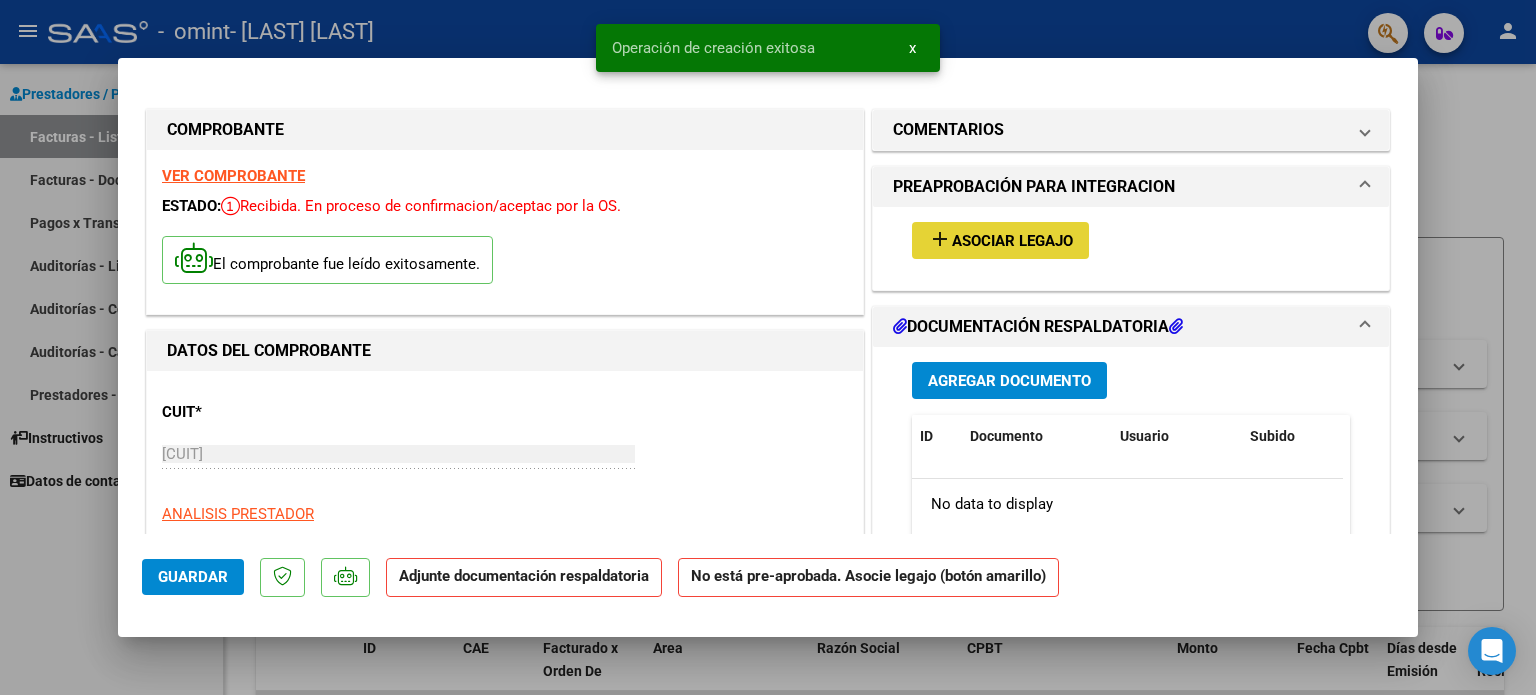 click on "Asociar Legajo" at bounding box center [1012, 241] 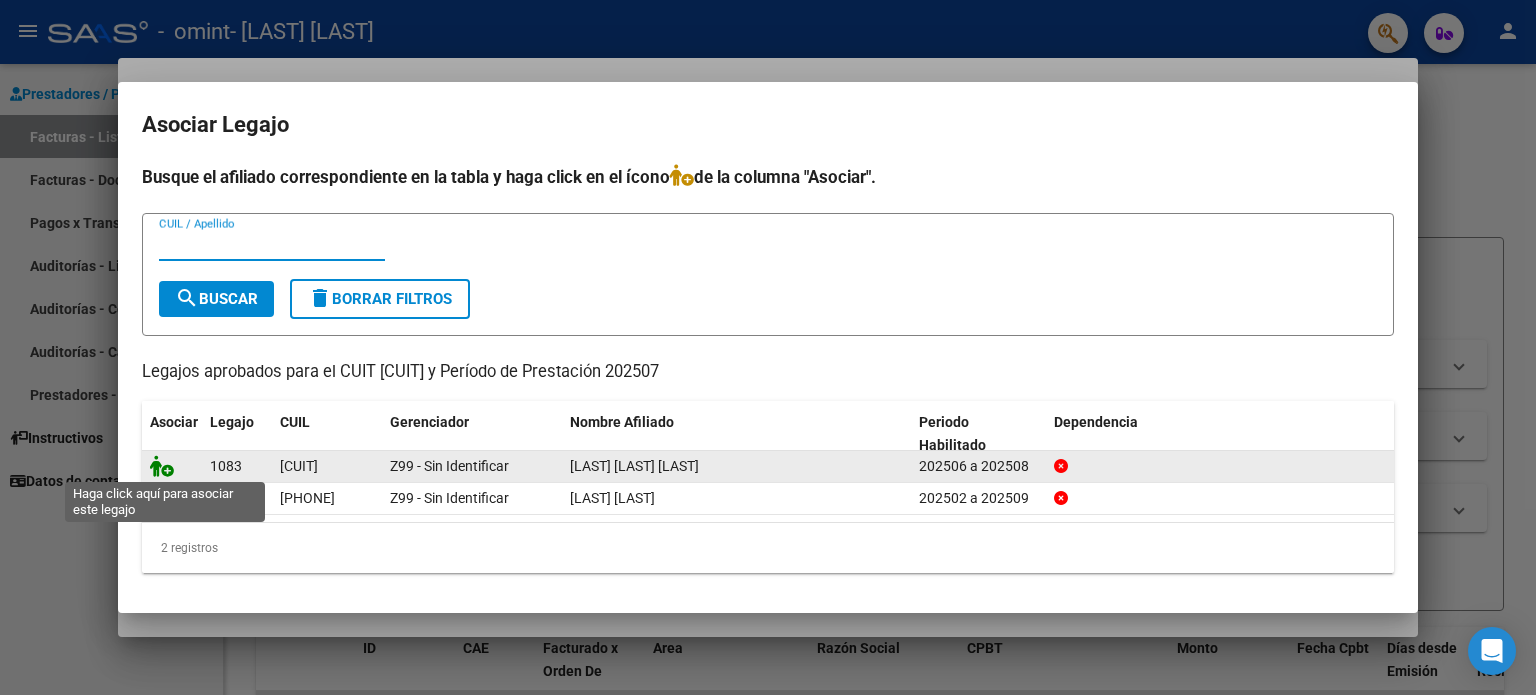click 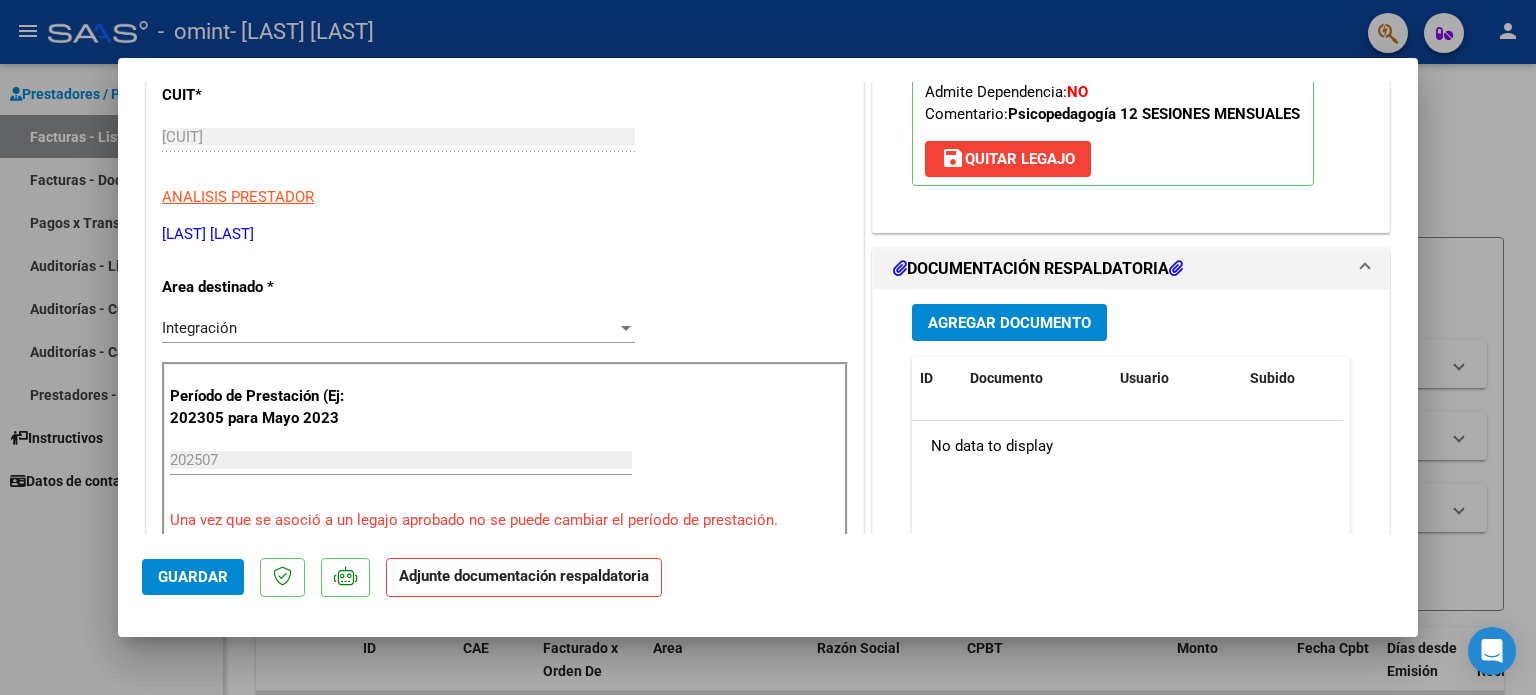 scroll, scrollTop: 331, scrollLeft: 0, axis: vertical 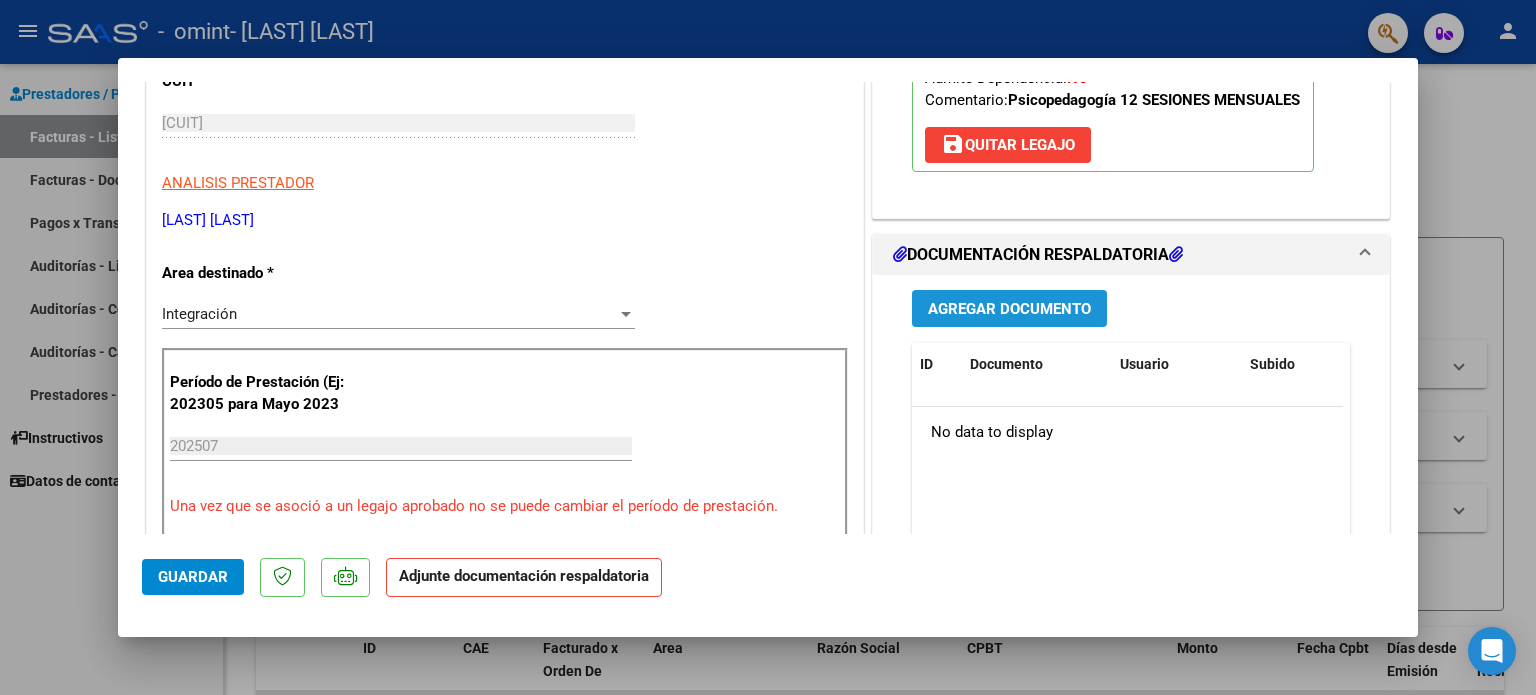 click on "Agregar Documento" at bounding box center [1009, 309] 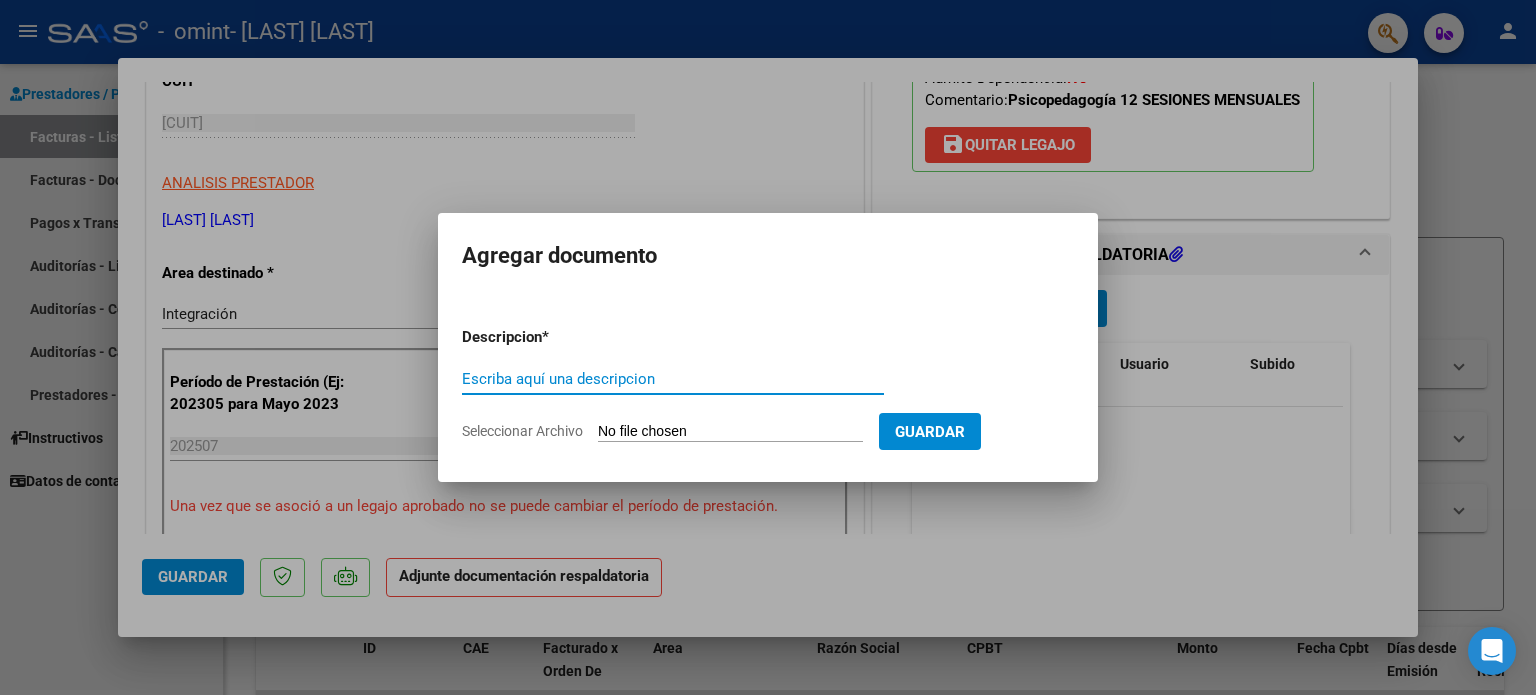 click on "Escriba aquí una descripcion" at bounding box center (673, 379) 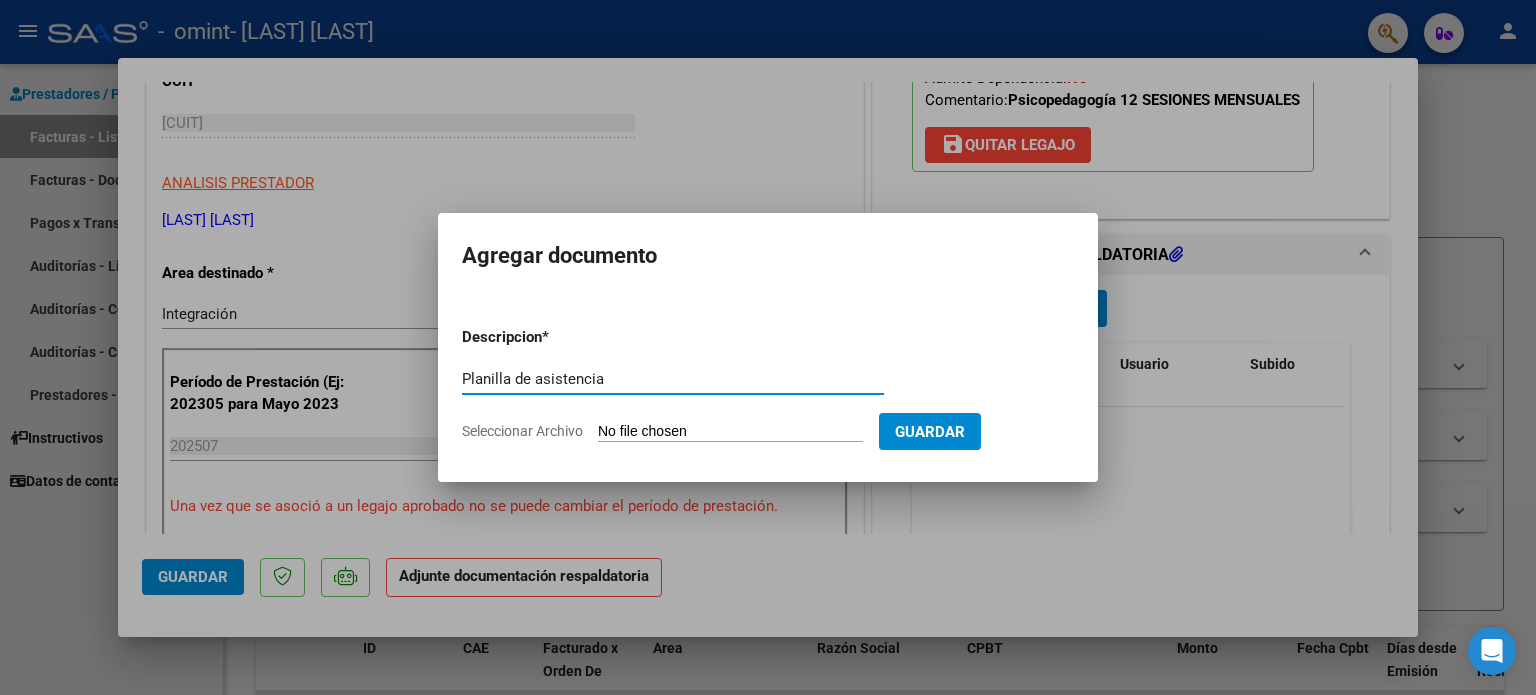 type on "Planilla de asistencia" 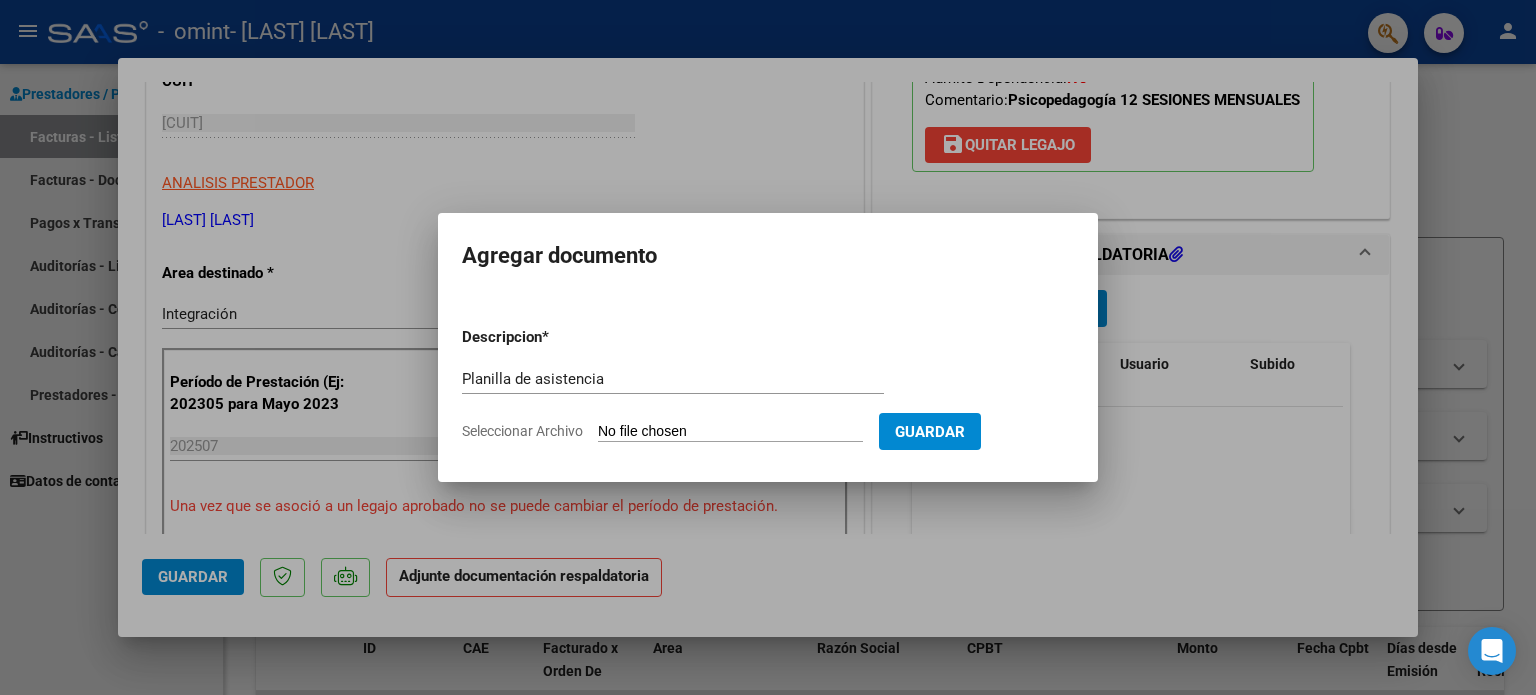 click on "Seleccionar Archivo" at bounding box center [730, 432] 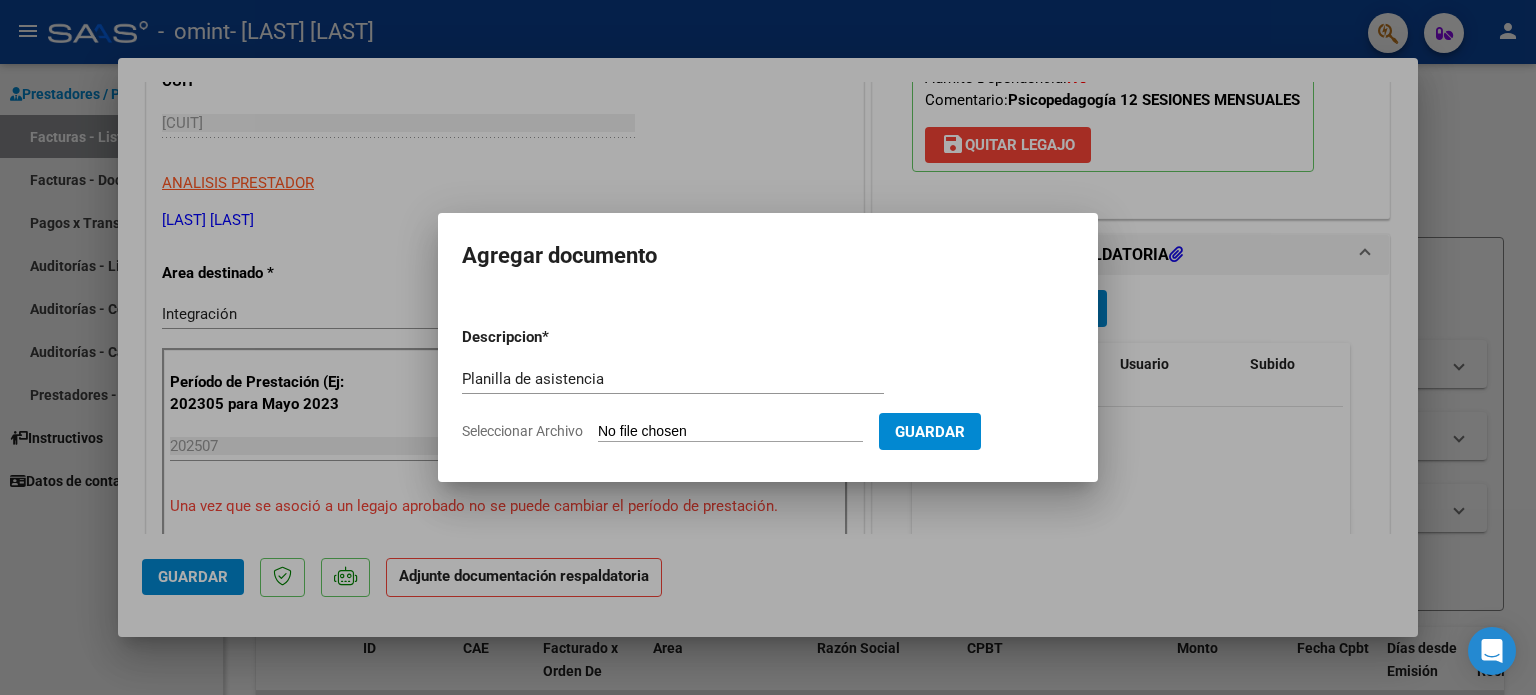 type on "C:\fakepath\Asistencia Frani Julio.pdf" 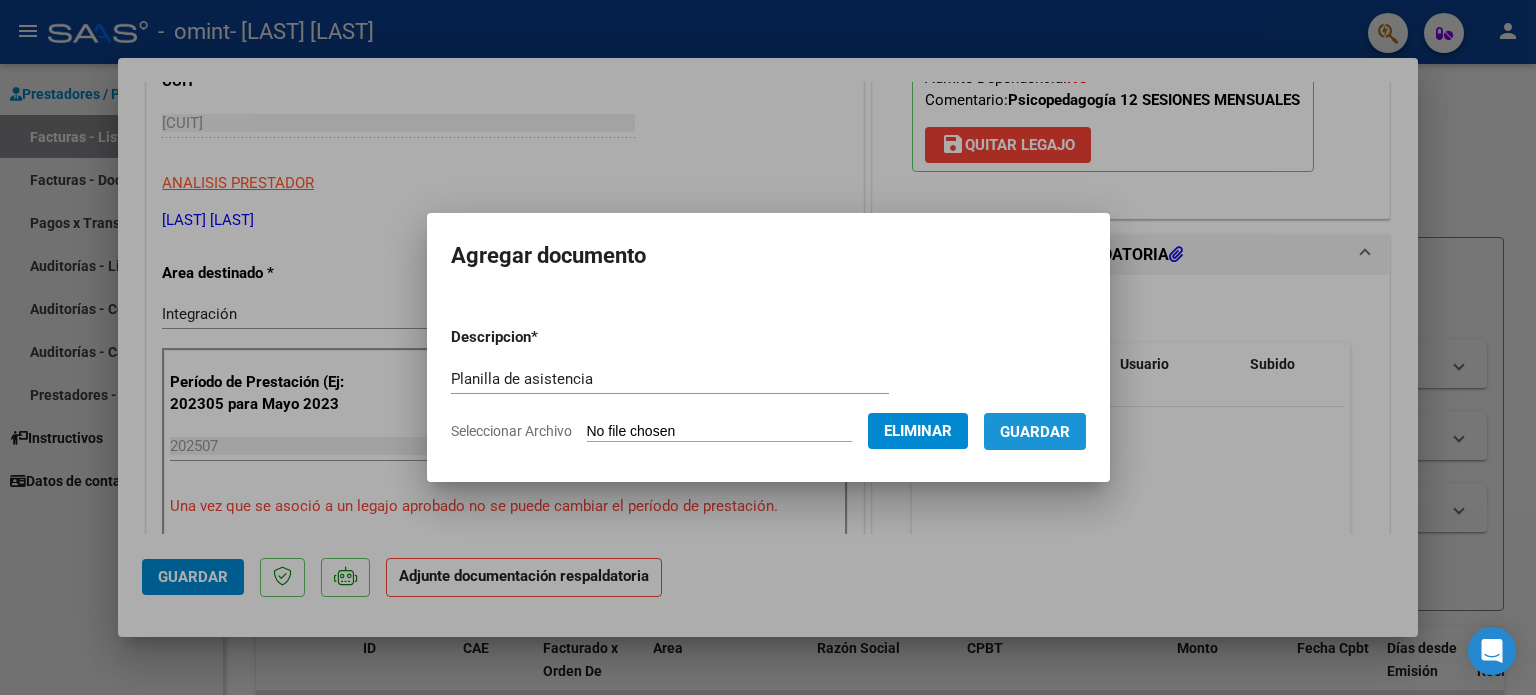click on "Guardar" at bounding box center (1035, 432) 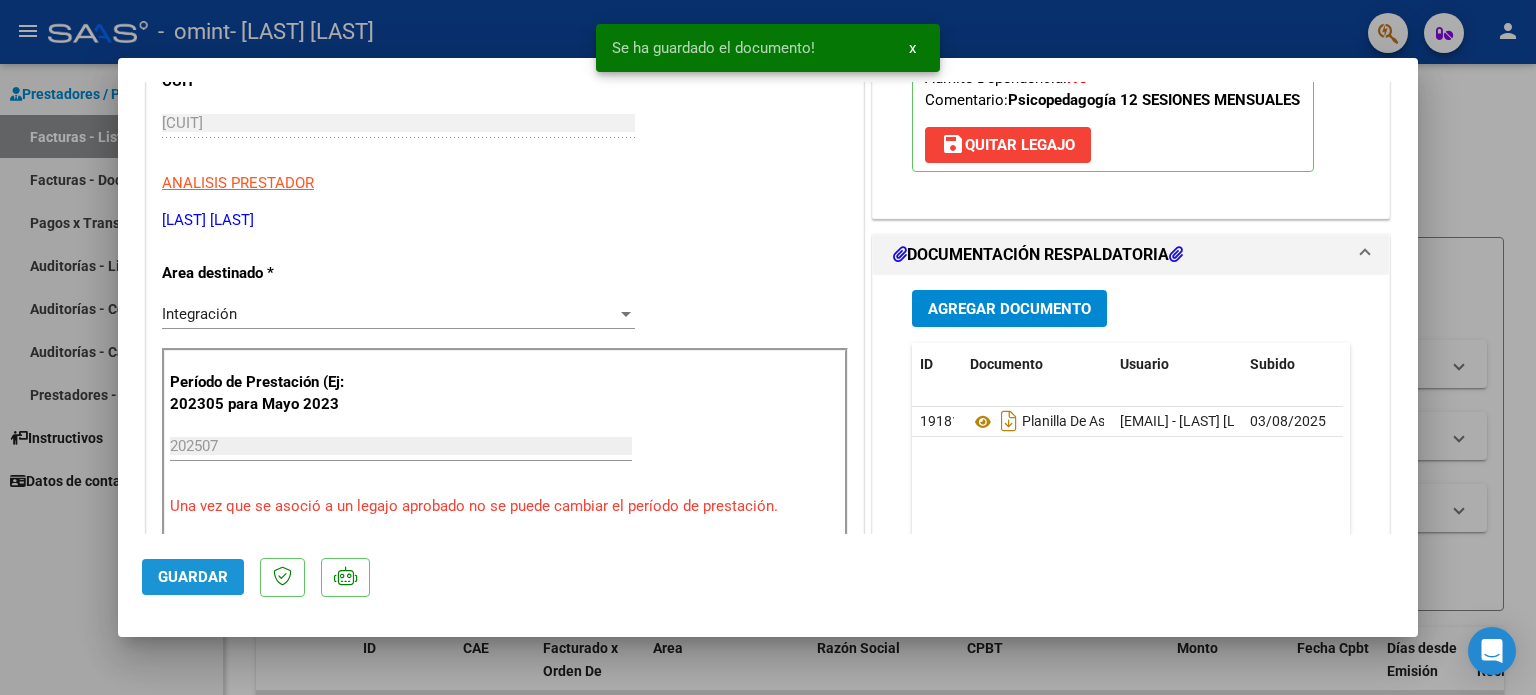 click on "Guardar" 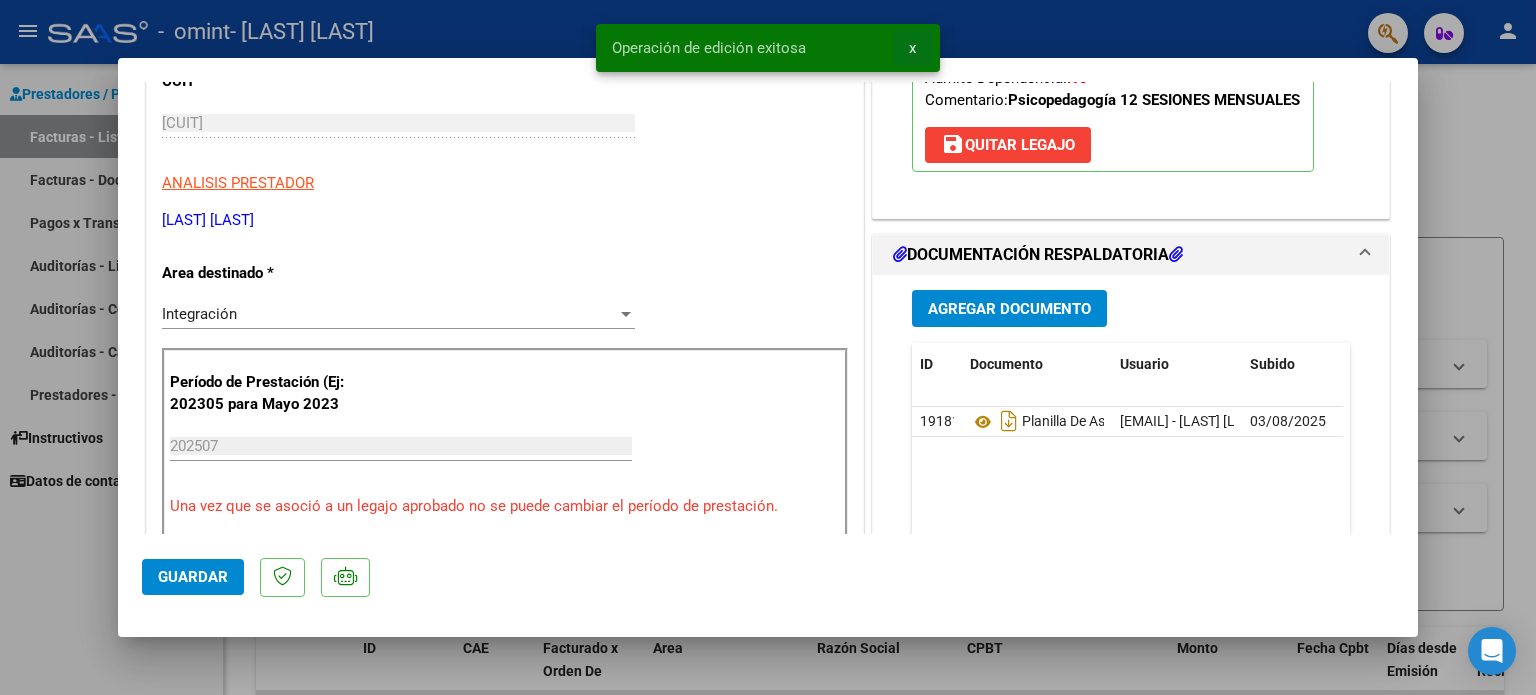 click on "x" at bounding box center (912, 48) 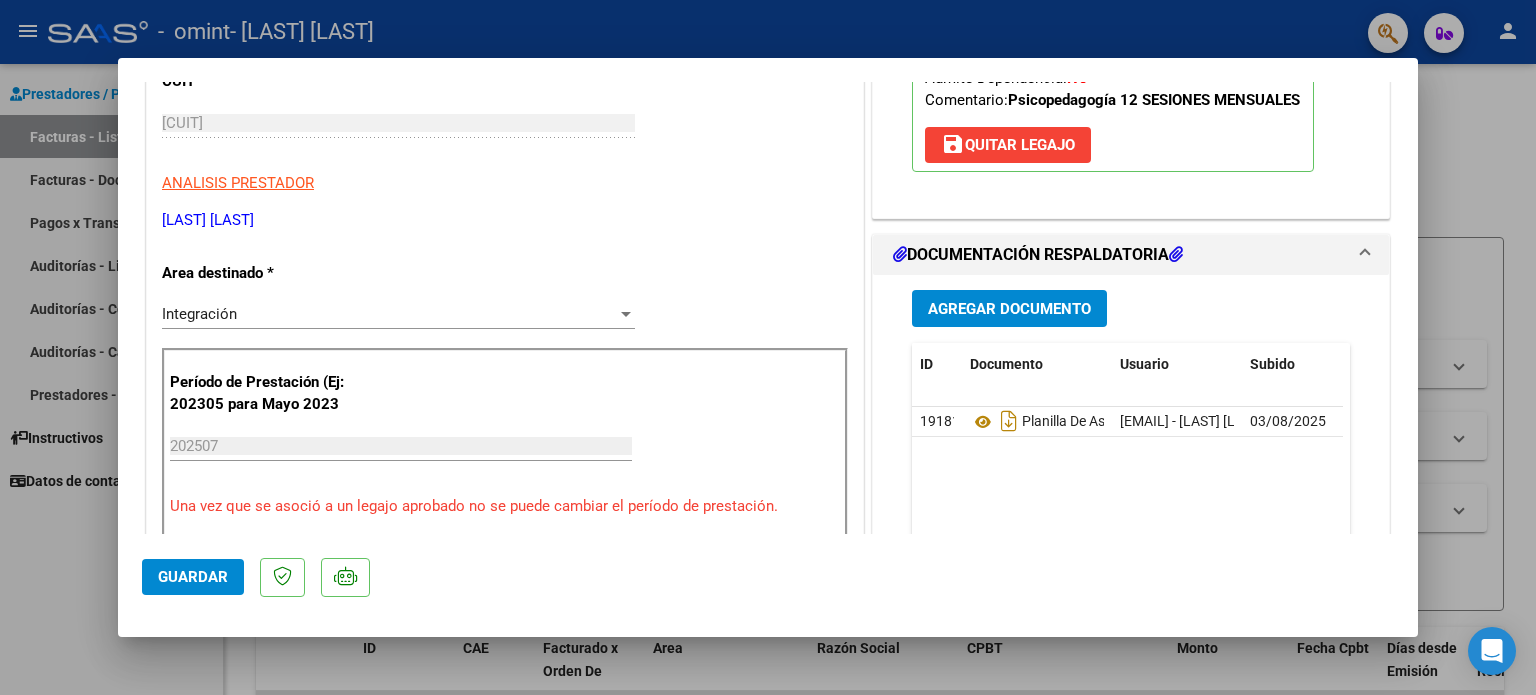 click at bounding box center [768, 347] 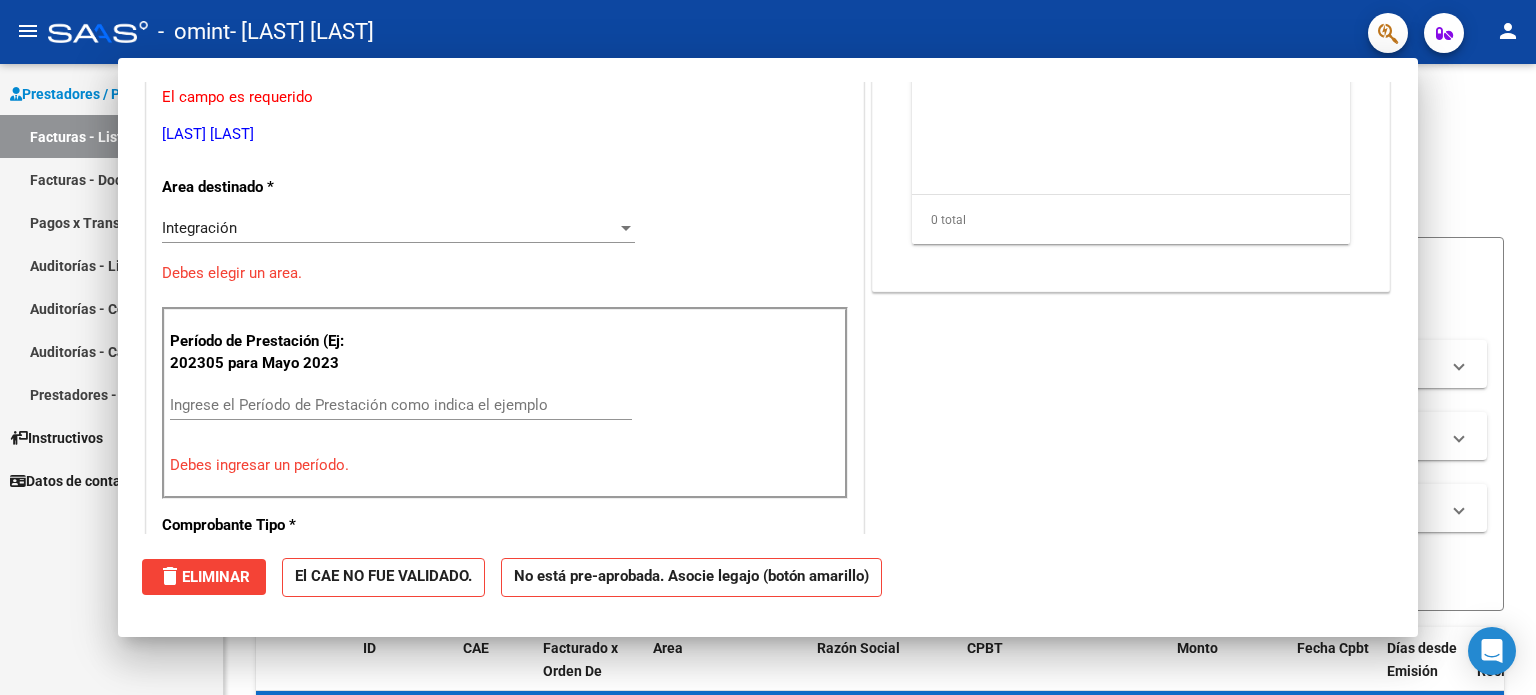 scroll, scrollTop: 270, scrollLeft: 0, axis: vertical 